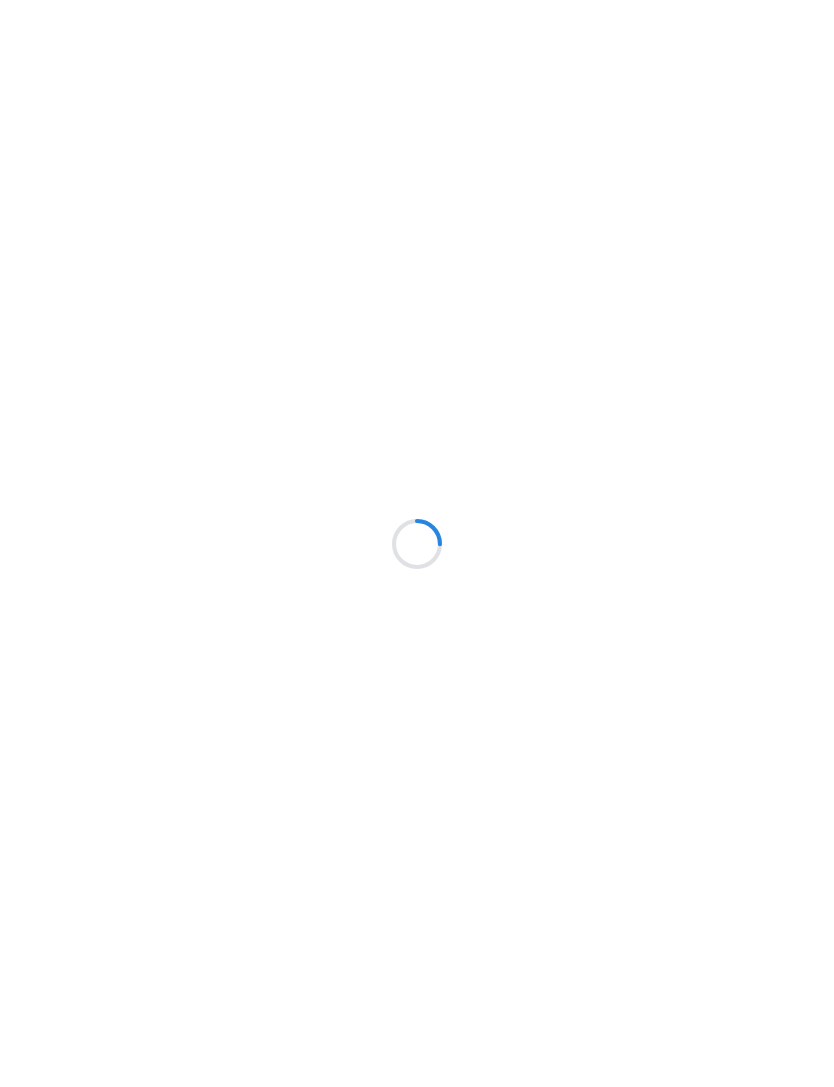 scroll, scrollTop: 0, scrollLeft: 0, axis: both 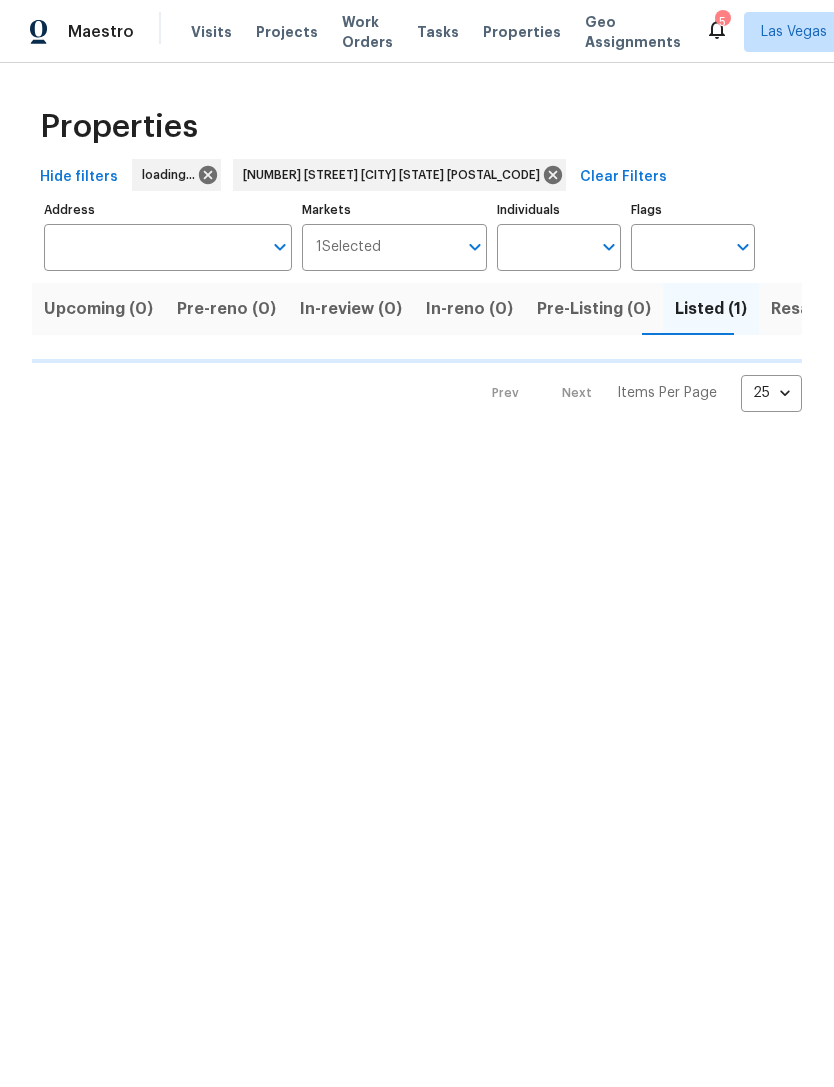 type on "[NUMBER] [STREET] [CITY] [STATE] [POSTAL_CODE]" 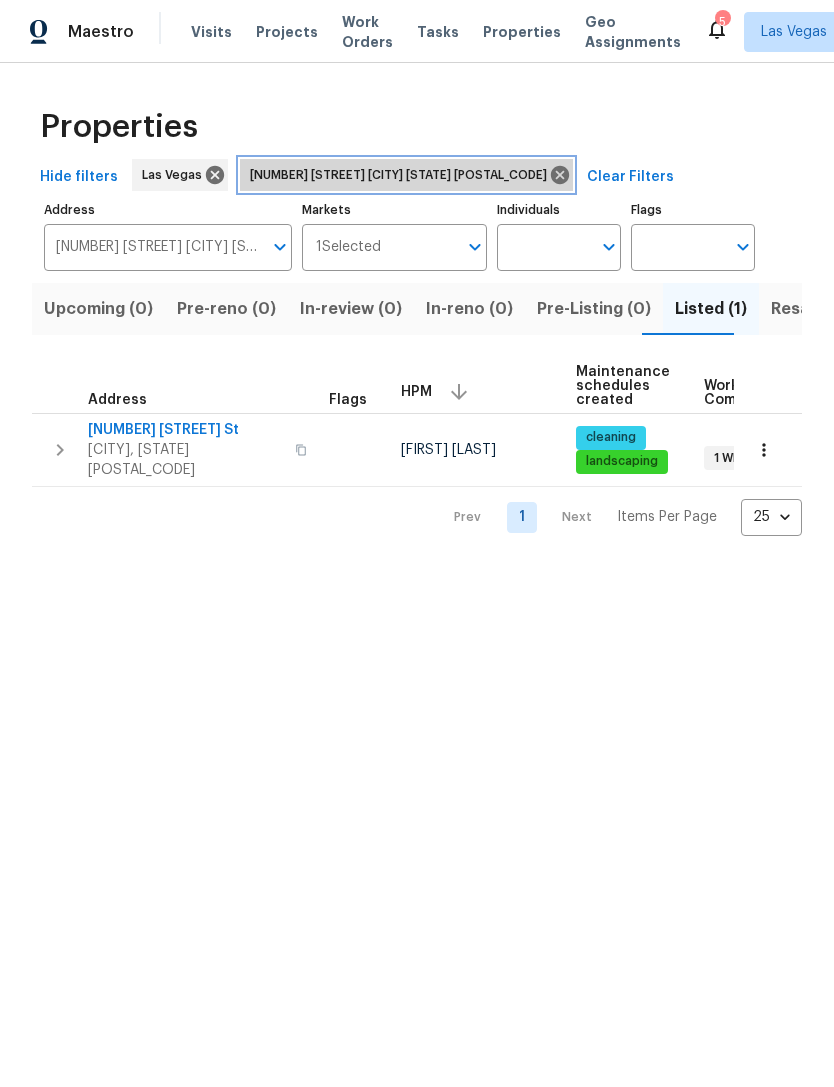 click 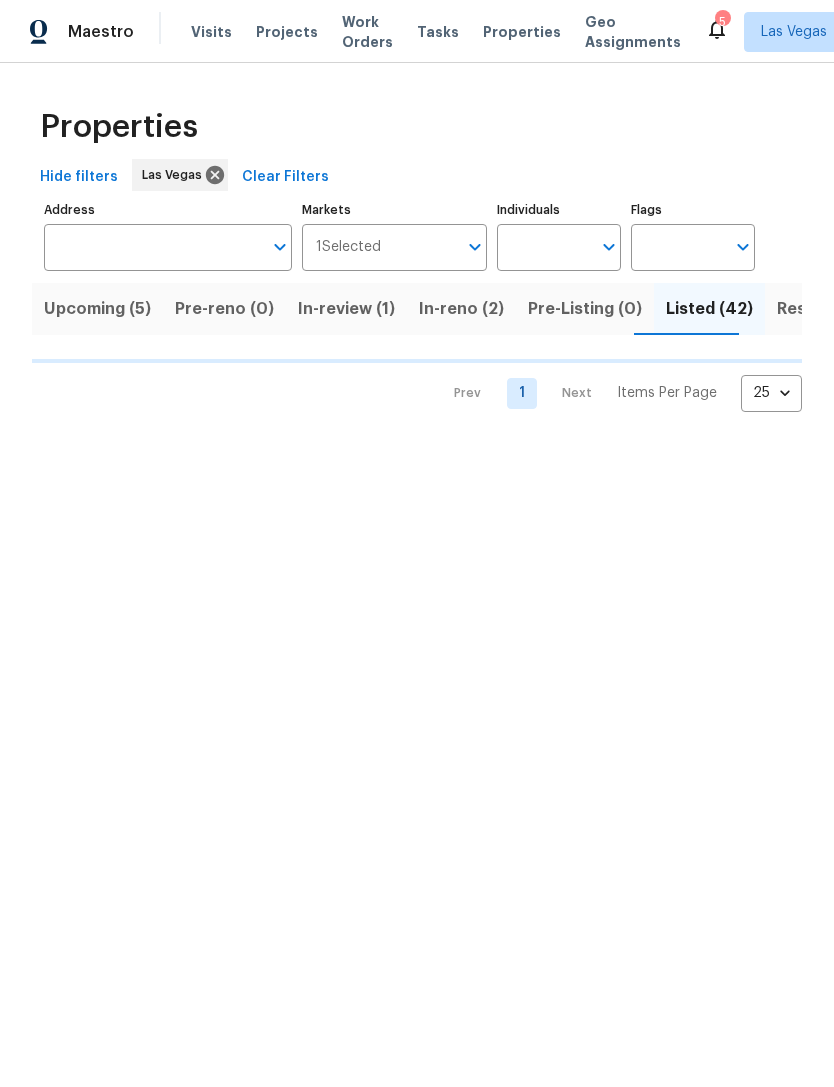 click on "Address" at bounding box center [153, 247] 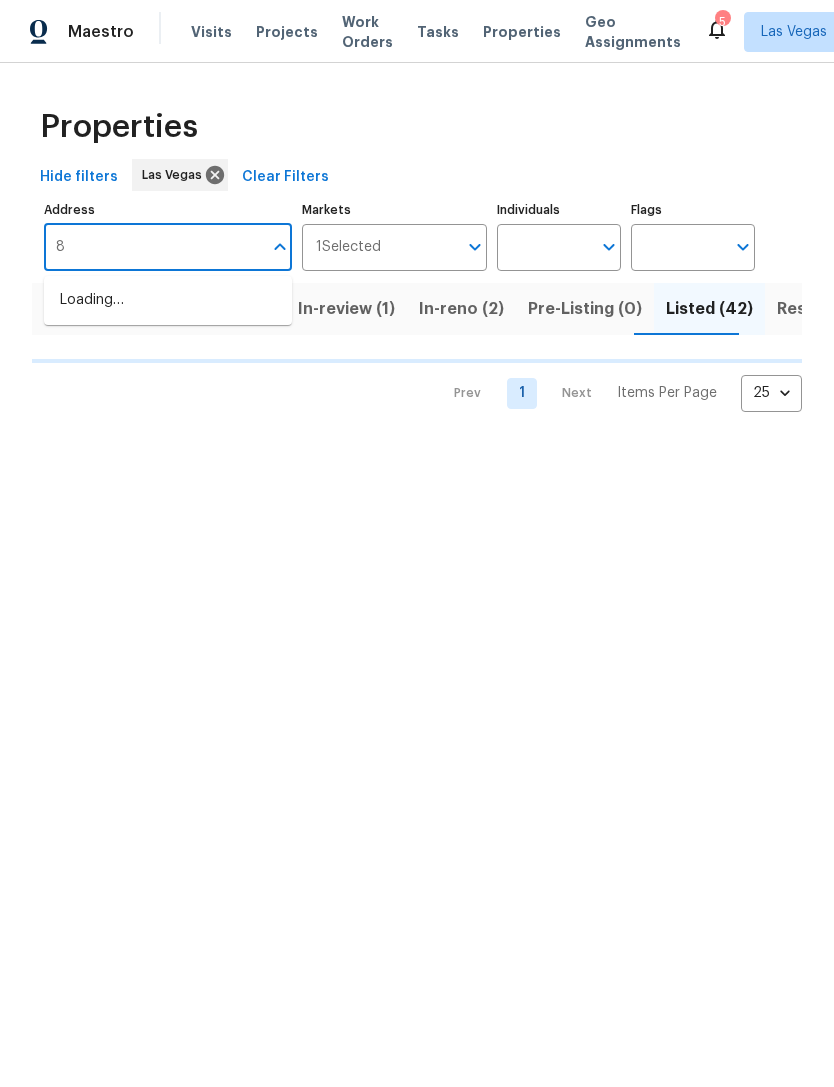 type on "80" 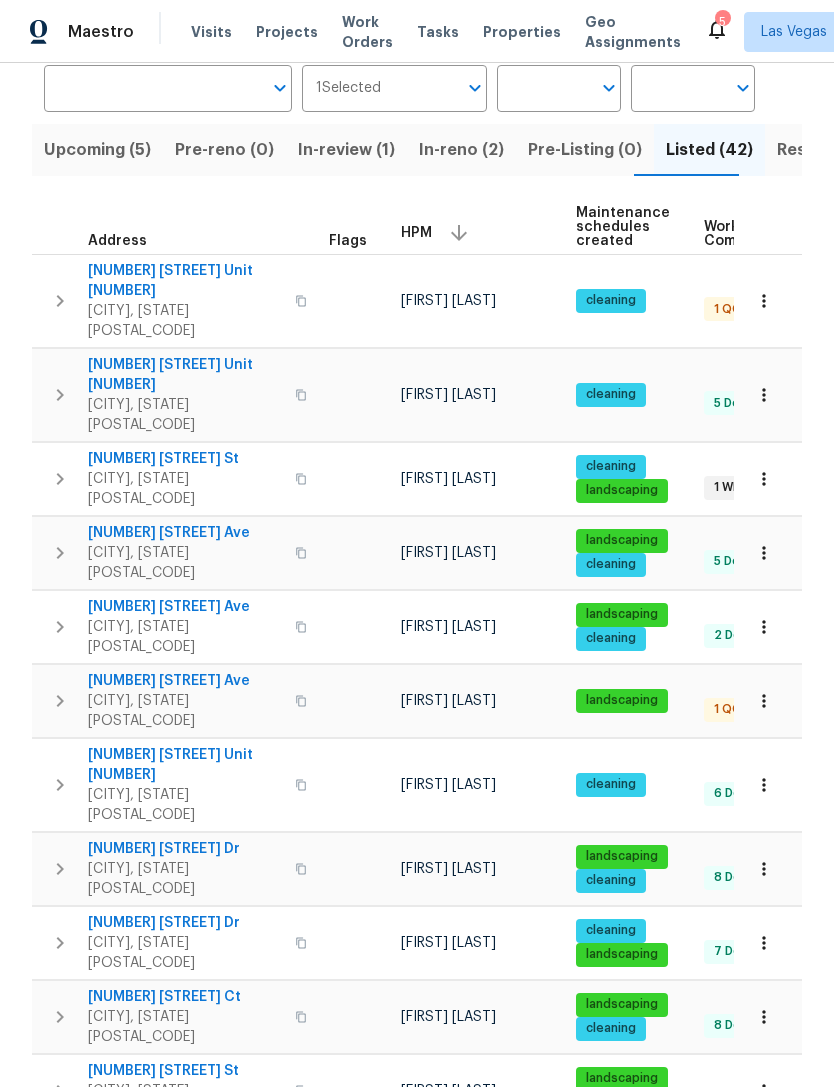 scroll, scrollTop: 163, scrollLeft: 0, axis: vertical 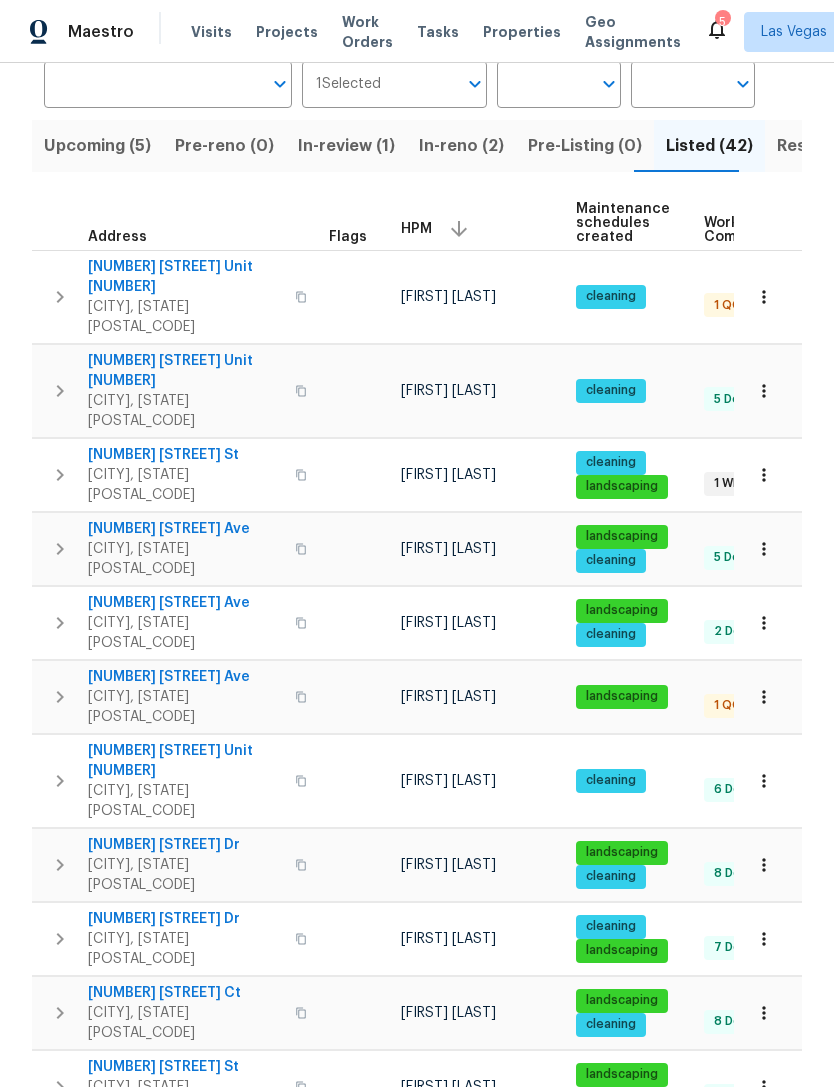 click on "Address" at bounding box center (153, 84) 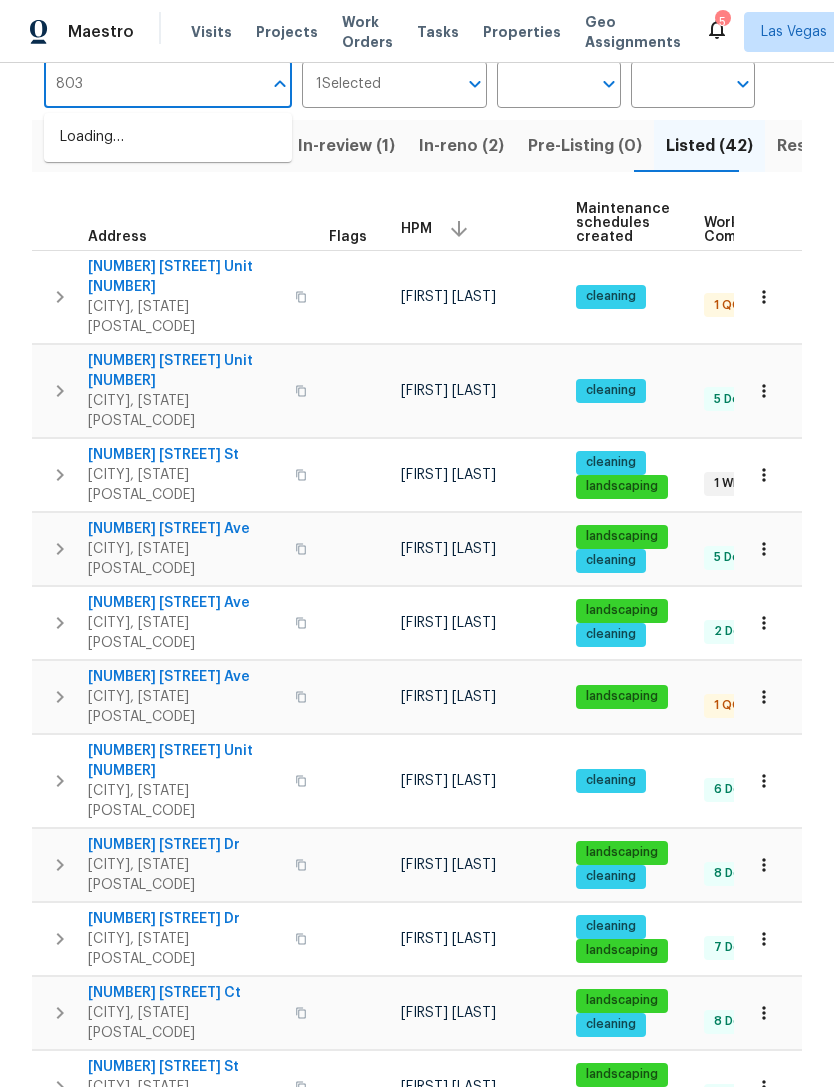 type on "[NUMBER]" 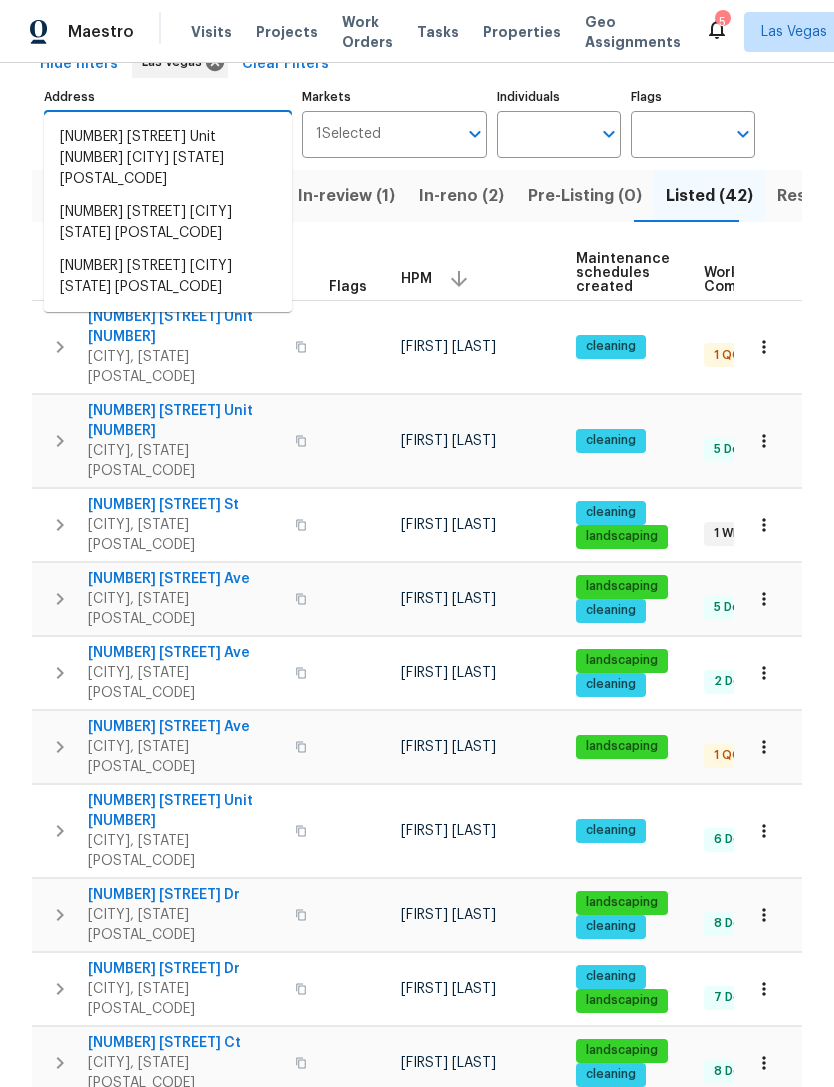 scroll, scrollTop: 111, scrollLeft: 0, axis: vertical 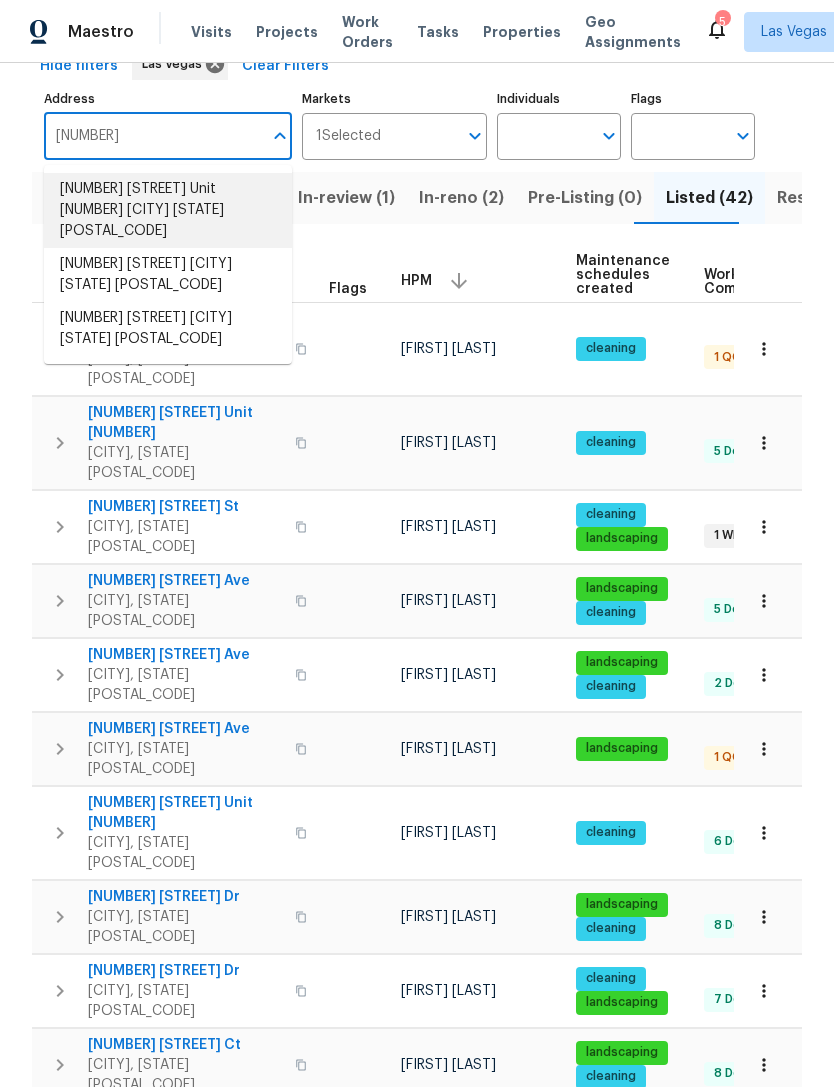 click on "[NUMBER] [STREET] Unit [NUMBER] [CITY] [STATE] [POSTAL_CODE]" at bounding box center [168, 210] 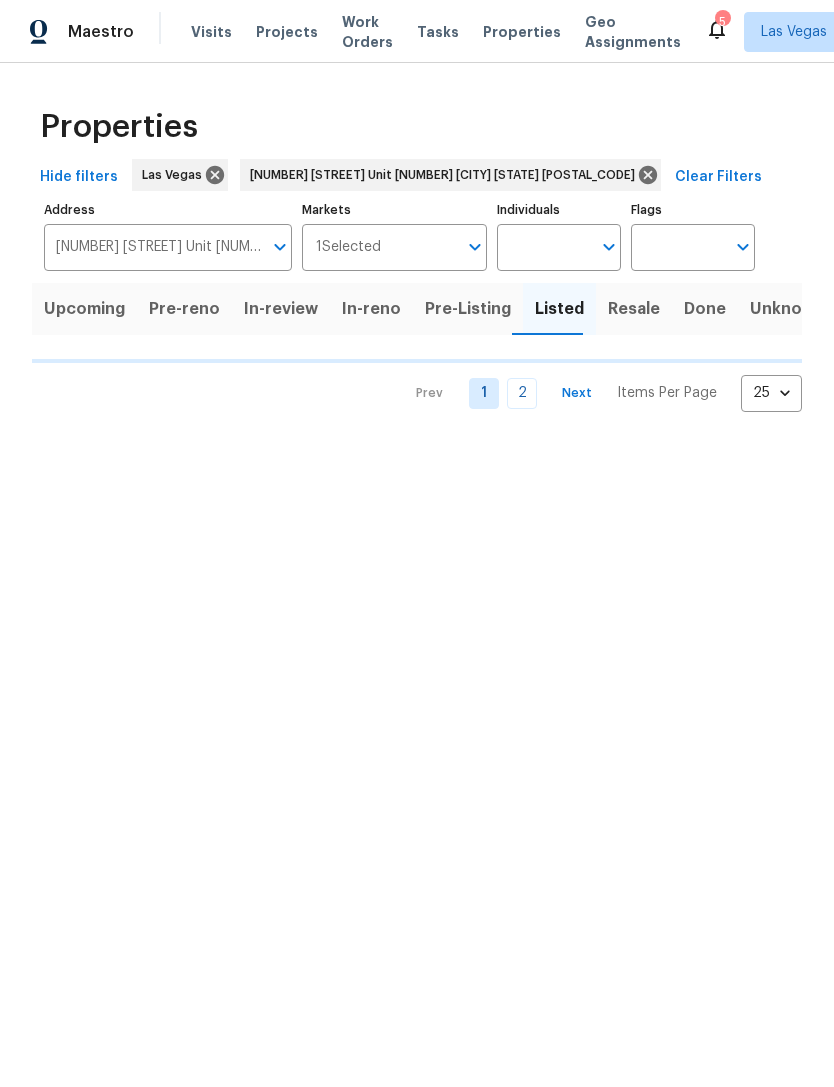 scroll, scrollTop: 0, scrollLeft: 0, axis: both 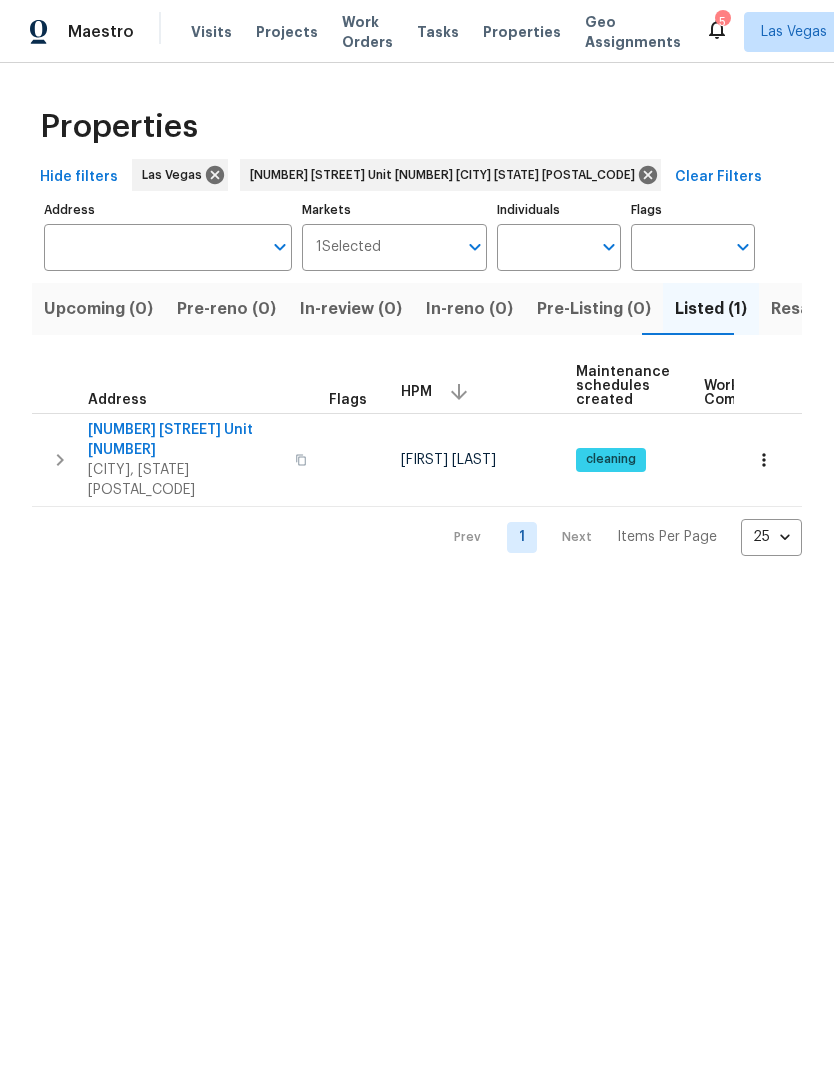 type on "[NUMBER] [STREET] Unit [NUMBER] [CITY] [STATE] [POSTAL_CODE]" 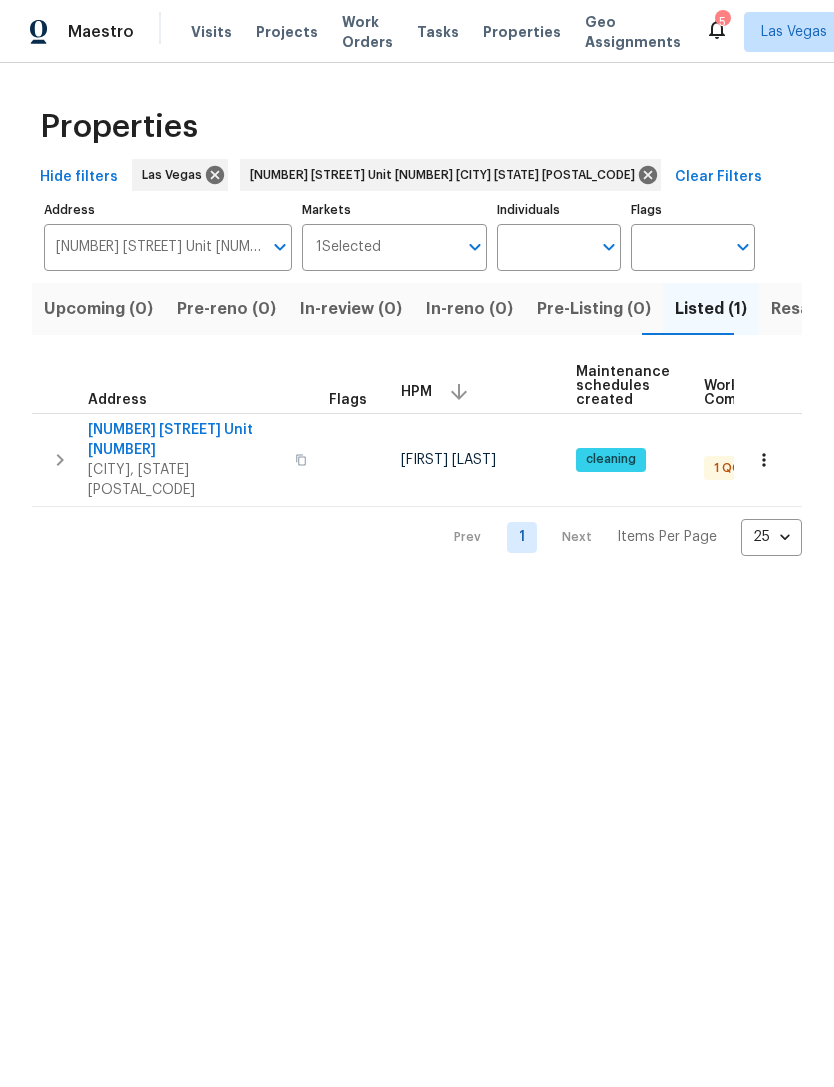 click on "[NUMBER] [STREET] Unit [NUMBER]" at bounding box center (185, 440) 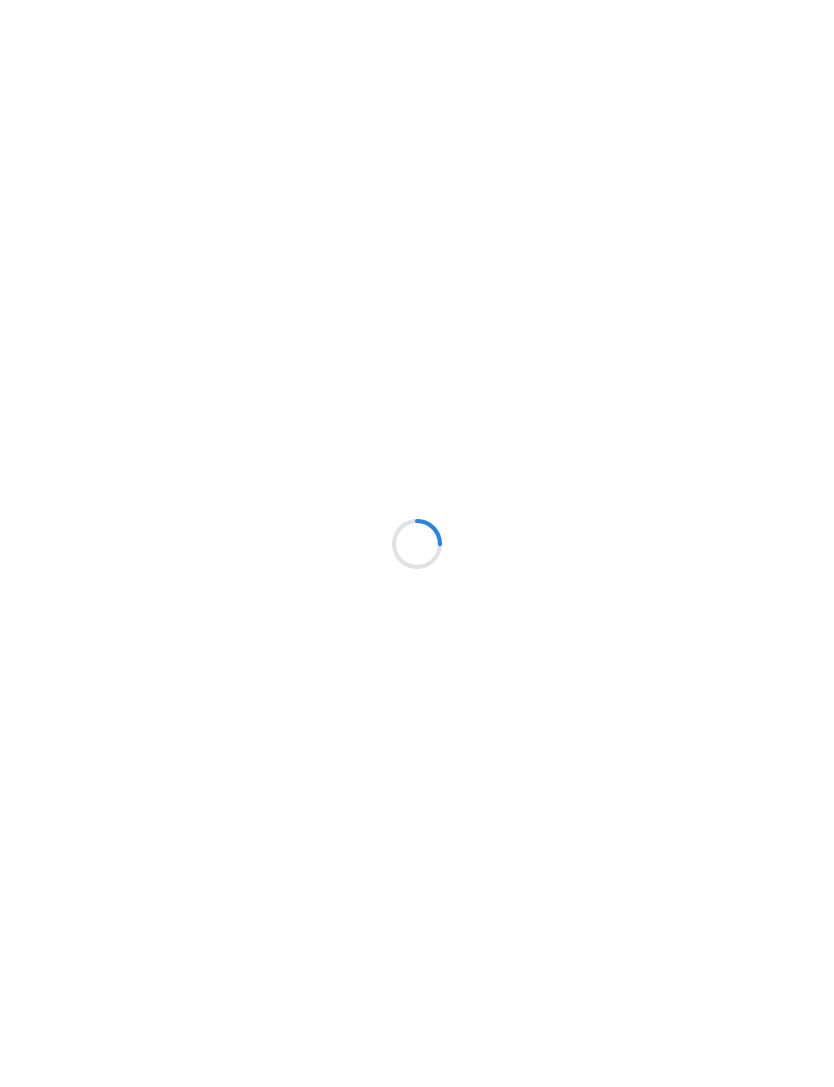 scroll, scrollTop: 0, scrollLeft: 0, axis: both 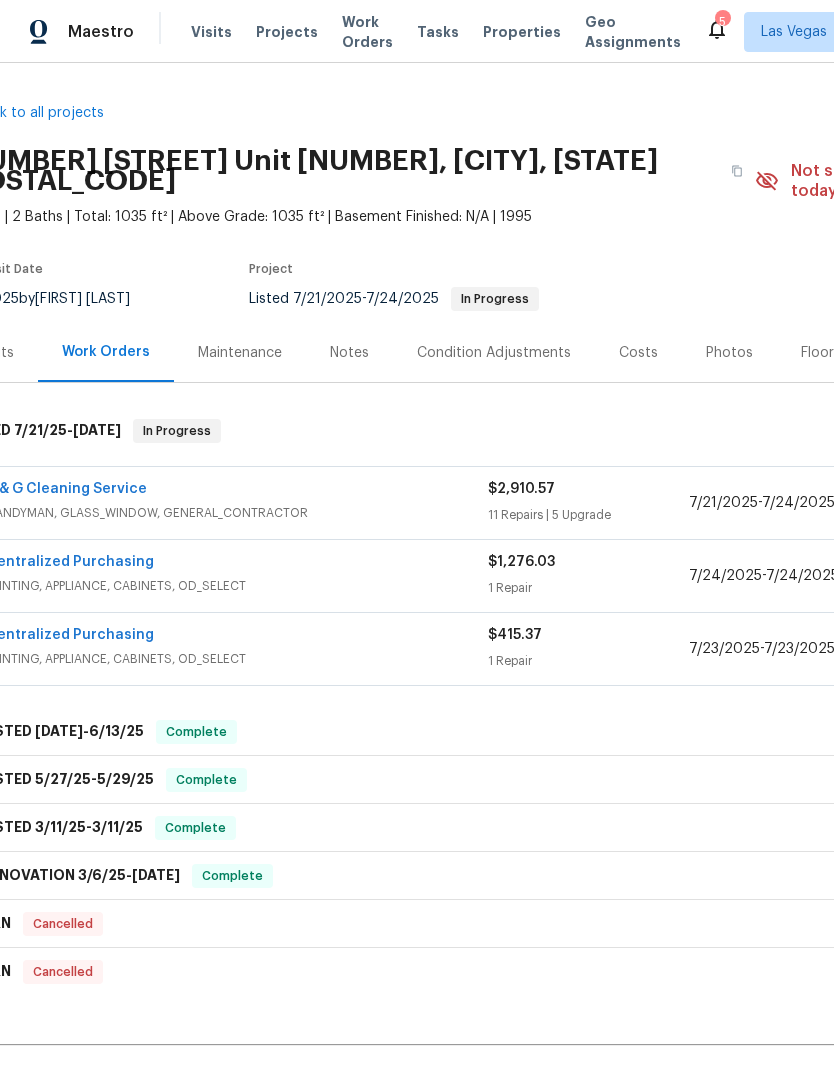 click on "H & G Cleaning Service" at bounding box center [66, 489] 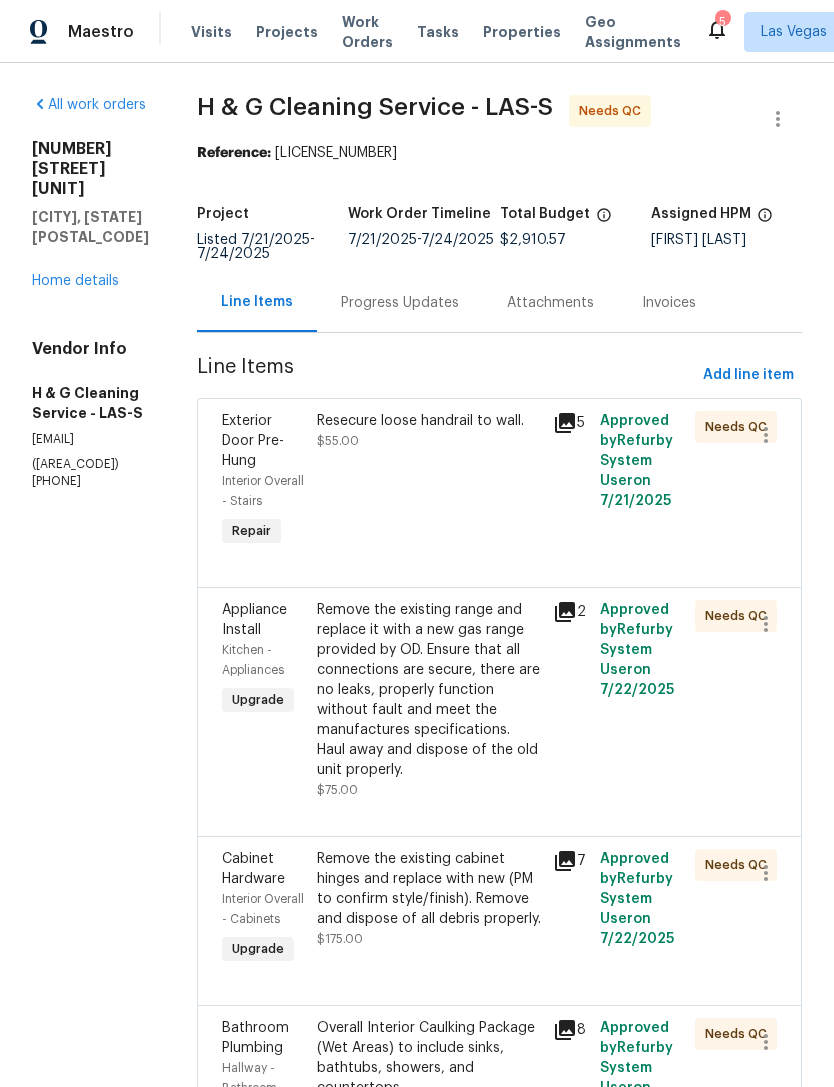 click on "Interior Overall - Stairs" at bounding box center [263, 491] 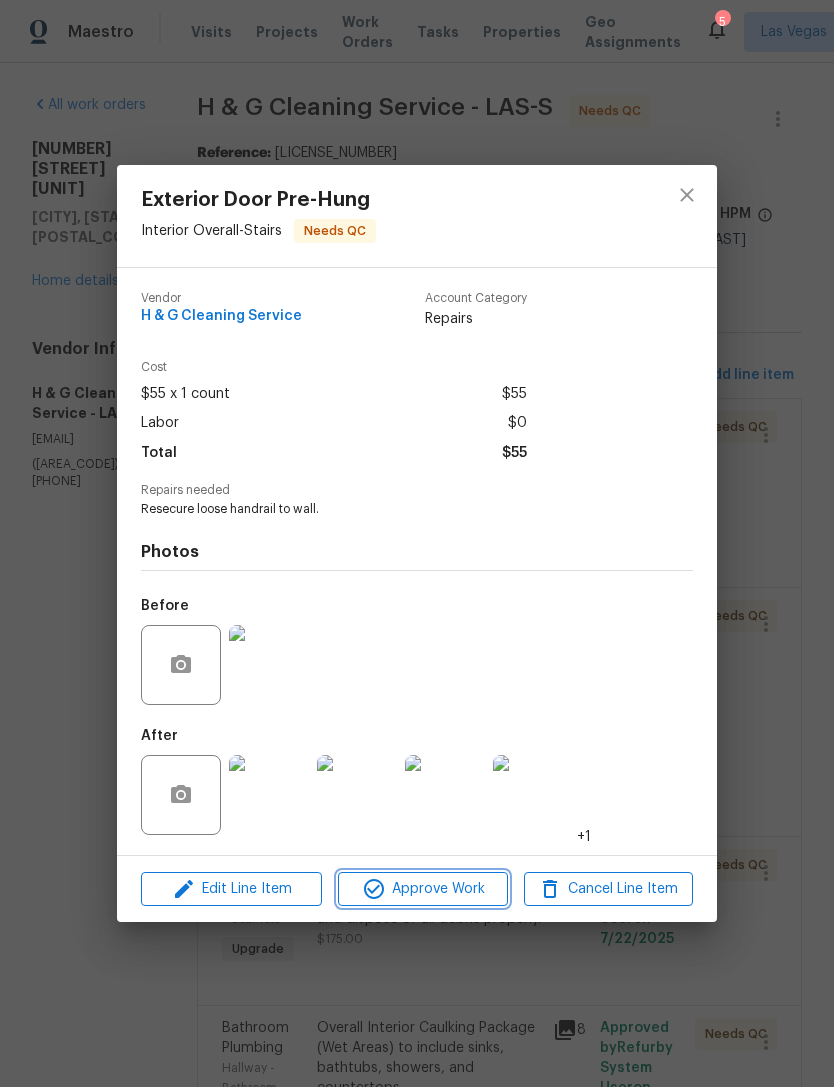 click 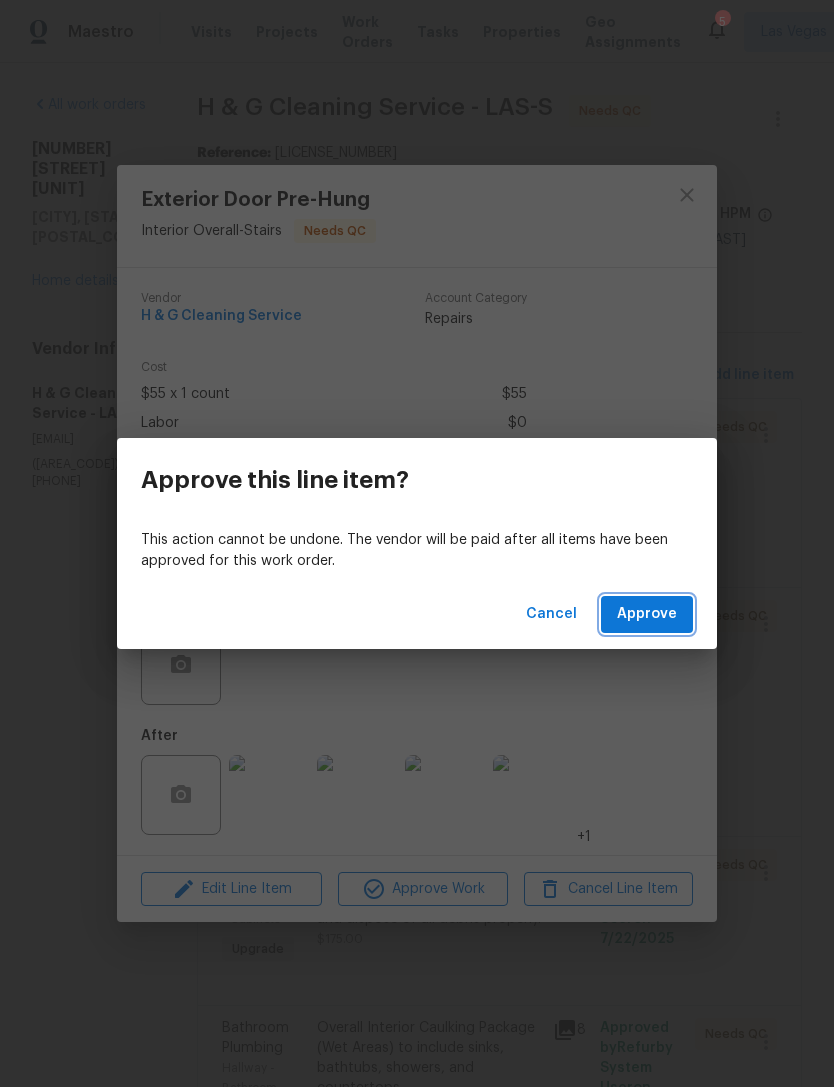 click on "Approve" at bounding box center [647, 614] 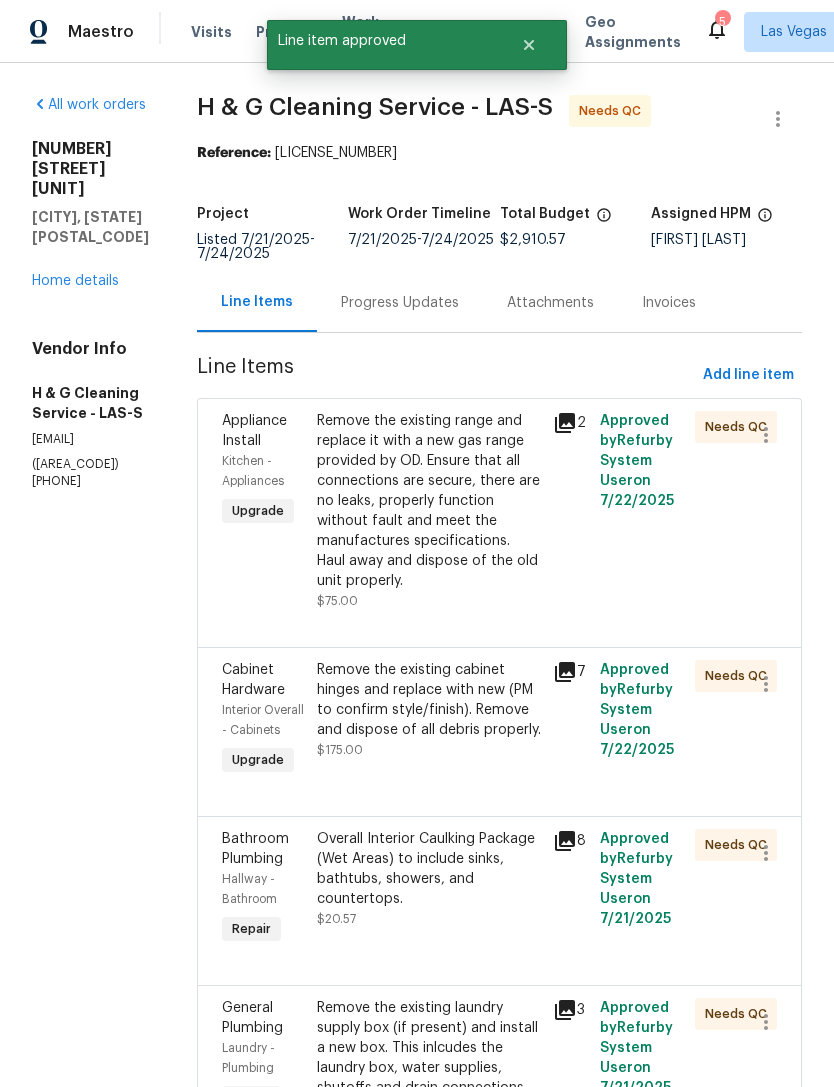 click on "Remove the existing range and replace it with a new gas range provided by OD. Ensure that all  connections are secure, there are no leaks, properly function without fault and meet the manufactures specifications. Haul away and dispose of the old unit properly." at bounding box center [429, 501] 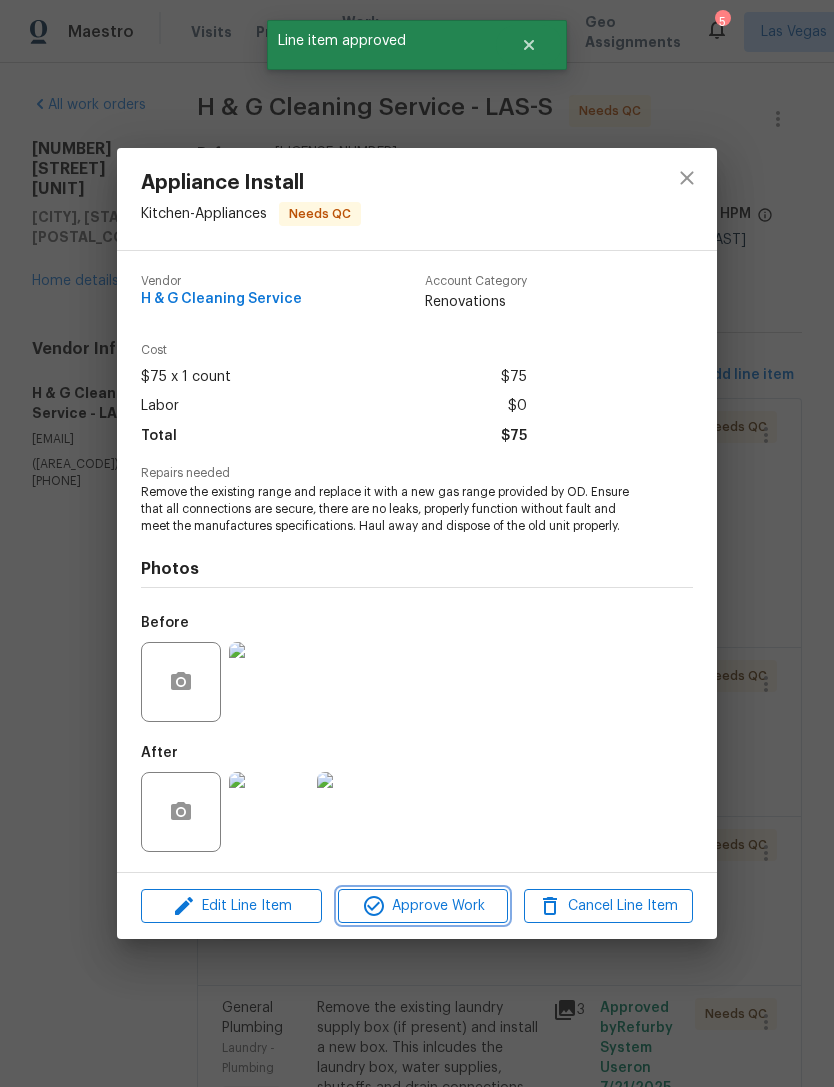 click on "Approve Work" at bounding box center [422, 906] 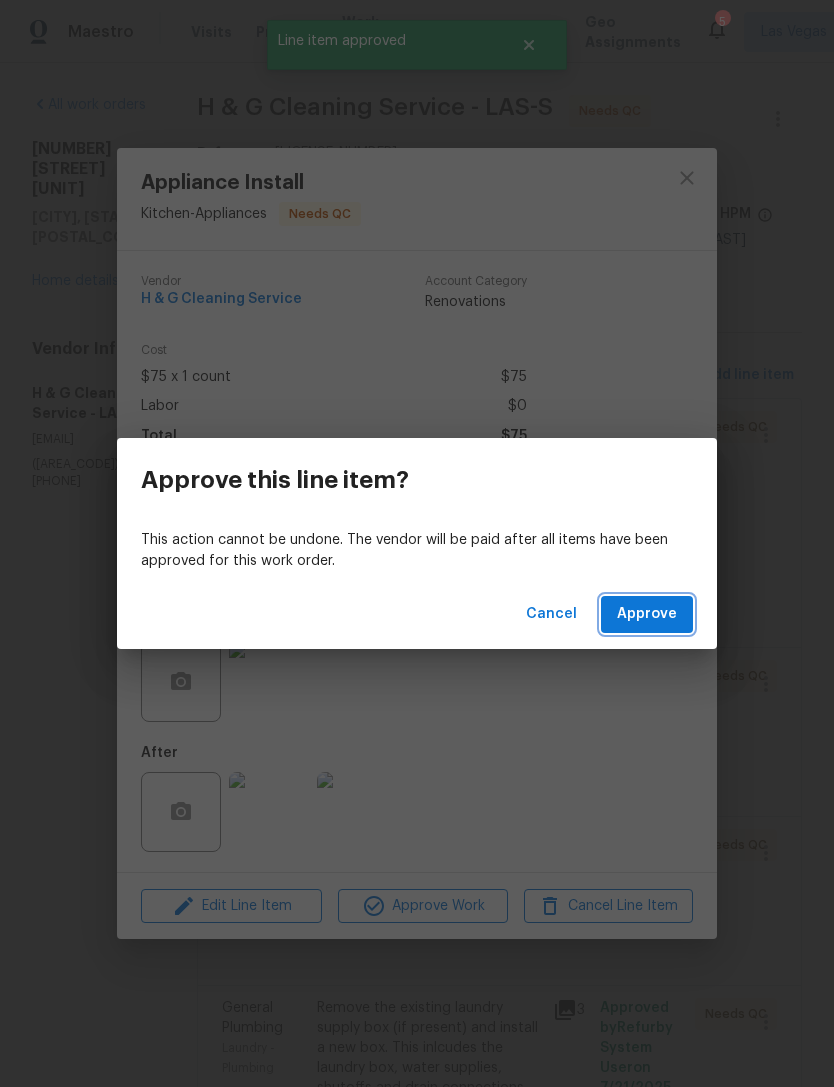click on "Approve" at bounding box center (647, 614) 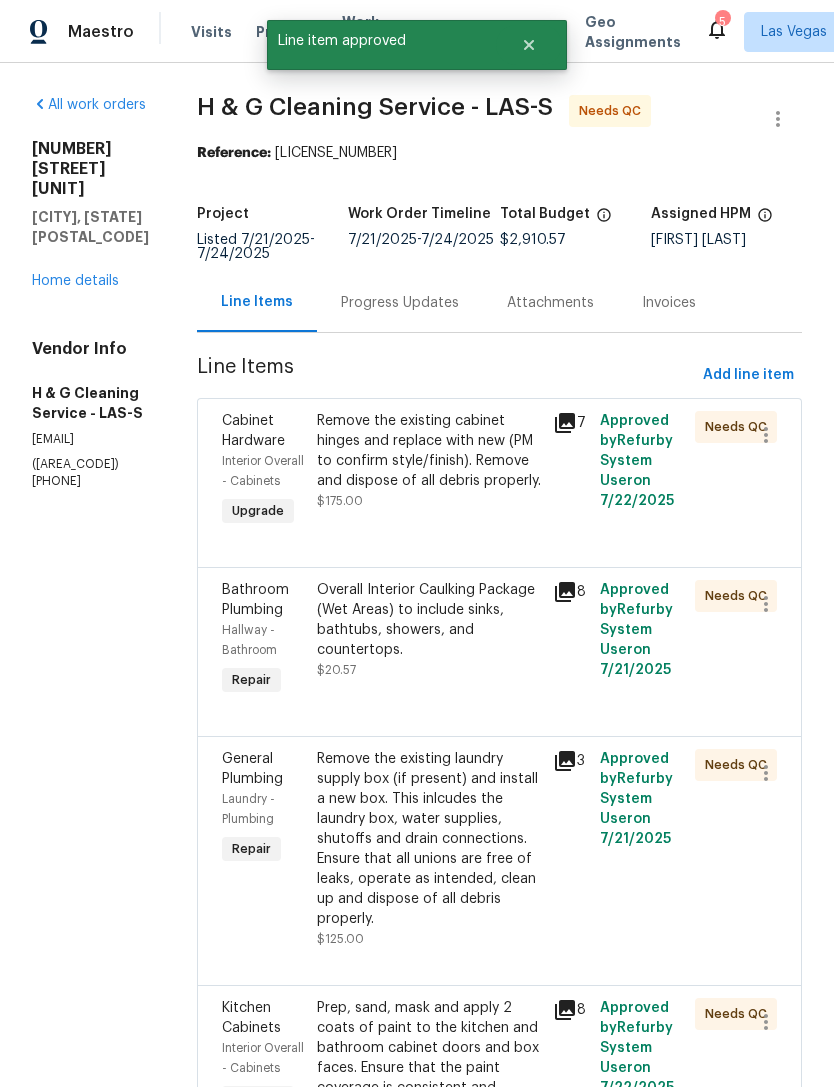scroll, scrollTop: 5, scrollLeft: 0, axis: vertical 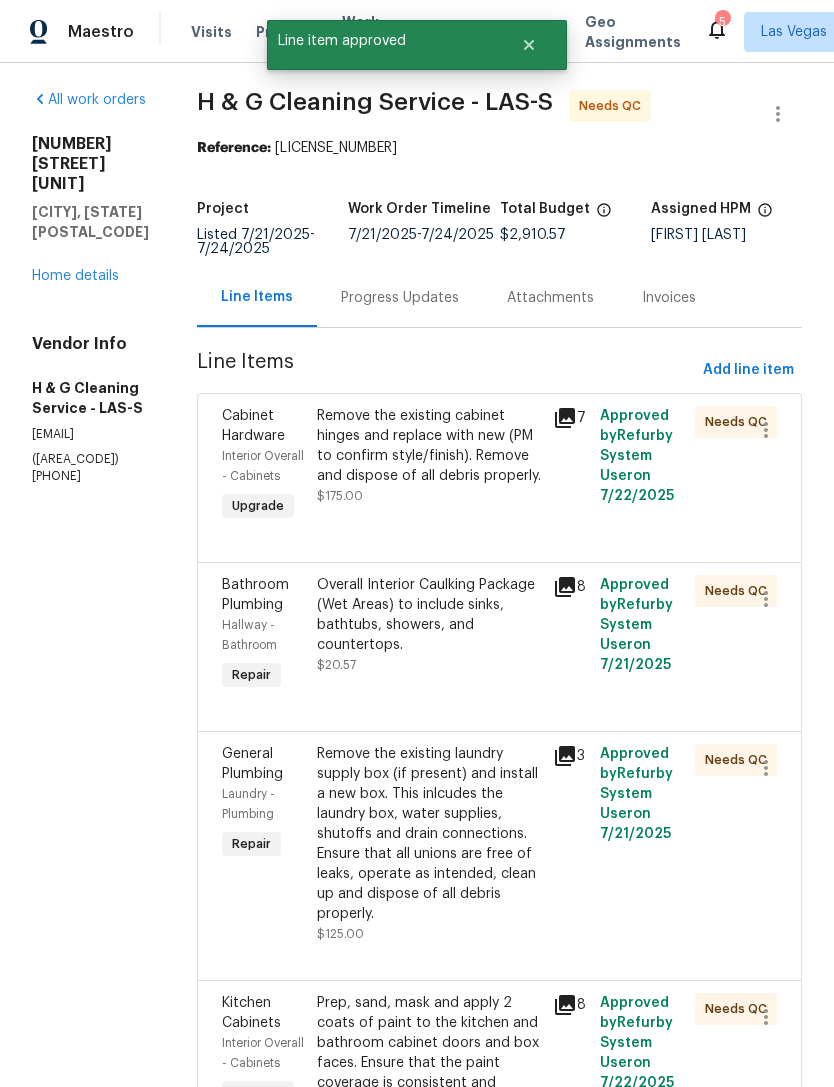 click on "Remove the existing cabinet hinges and replace with new (PM to confirm style/finish). Remove and dispose of all debris properly." at bounding box center [429, 446] 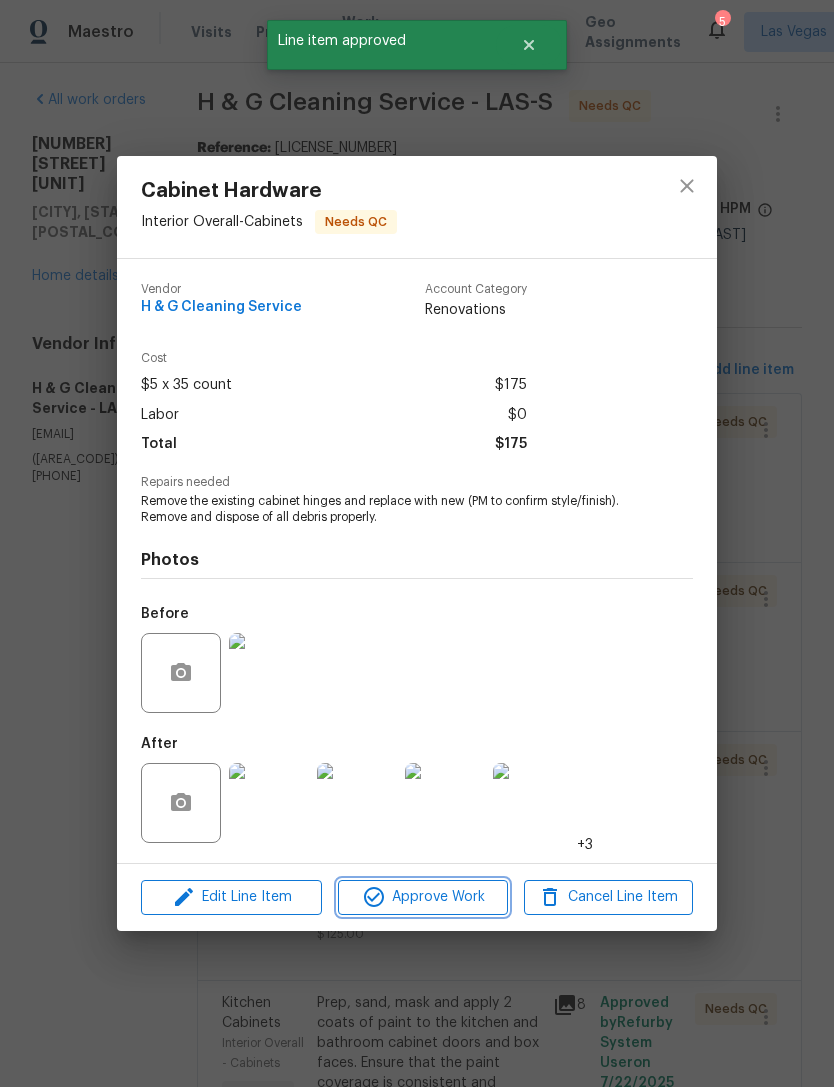 click on "Approve Work" at bounding box center (422, 897) 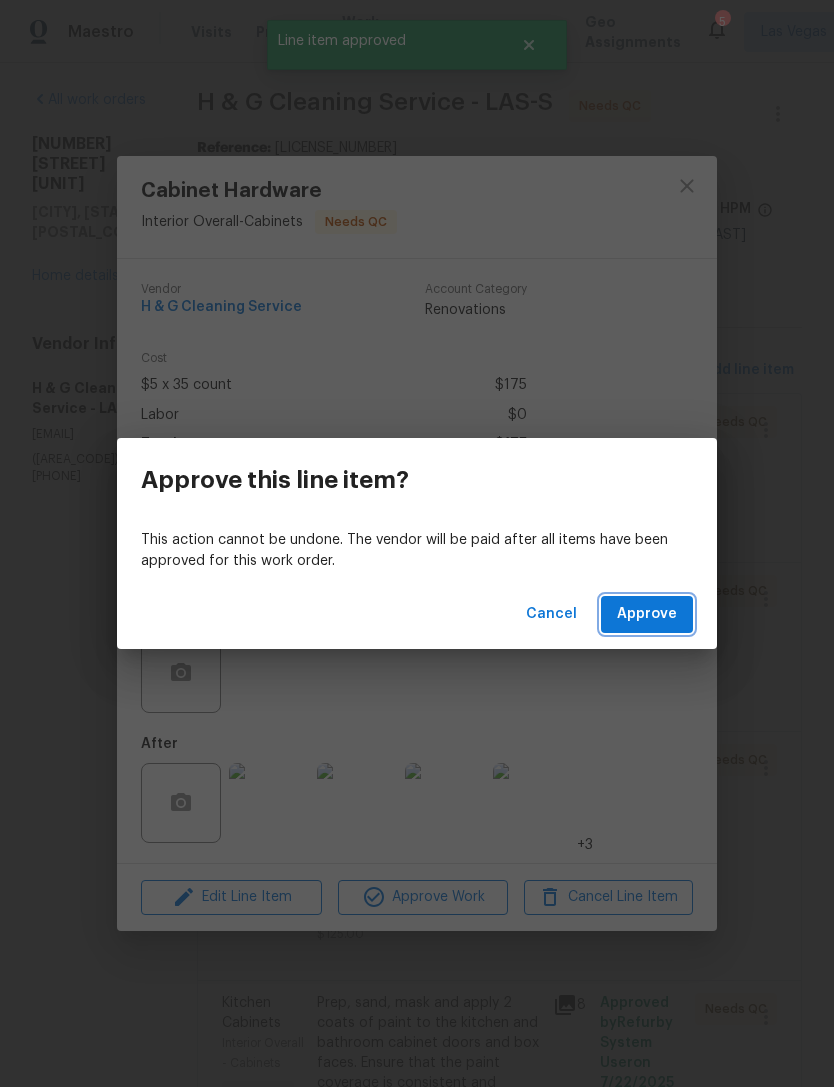 click on "Approve" at bounding box center (647, 614) 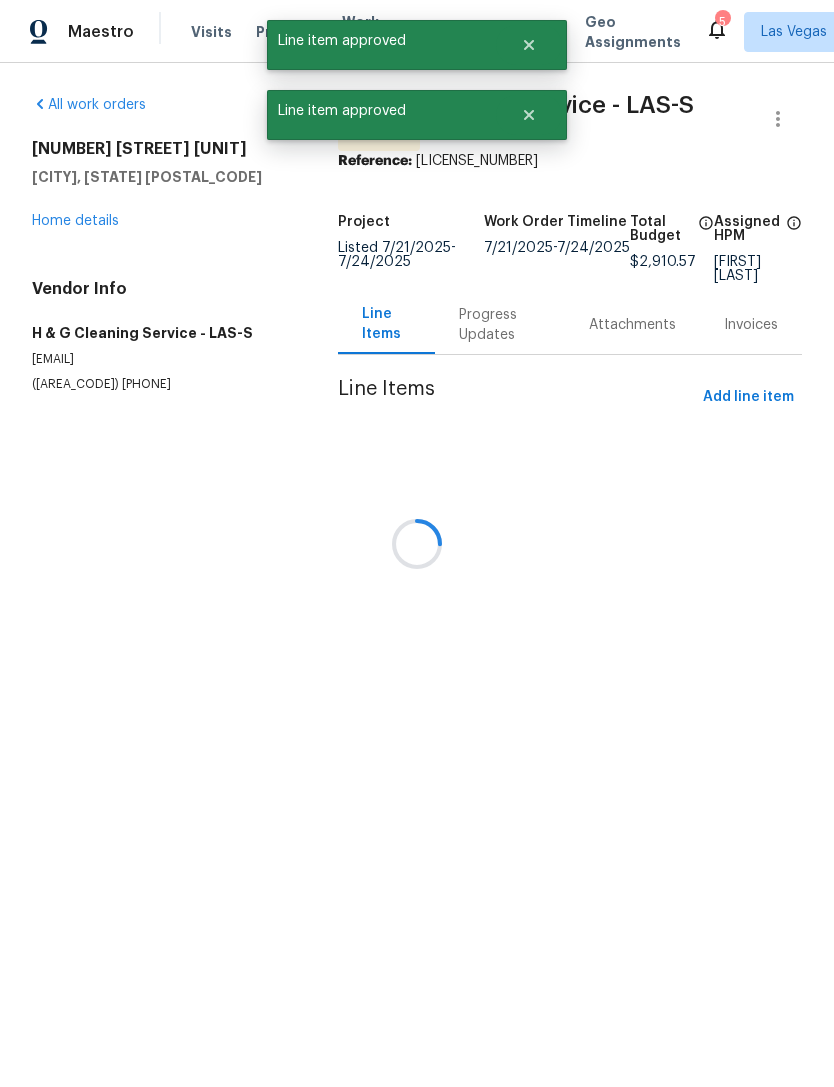 scroll, scrollTop: 0, scrollLeft: 0, axis: both 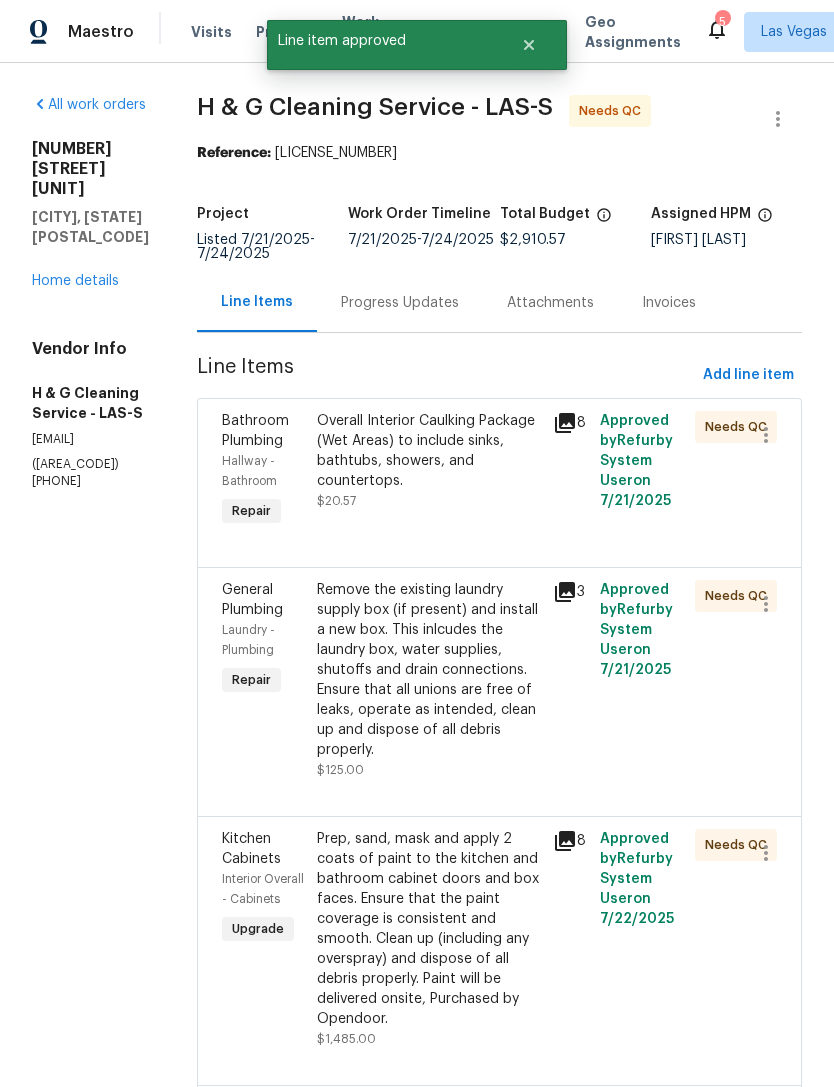 click on "Overall Interior Caulking Package (Wet Areas) to include sinks, bathtubs, showers, and countertops. $20.57" at bounding box center [429, 461] 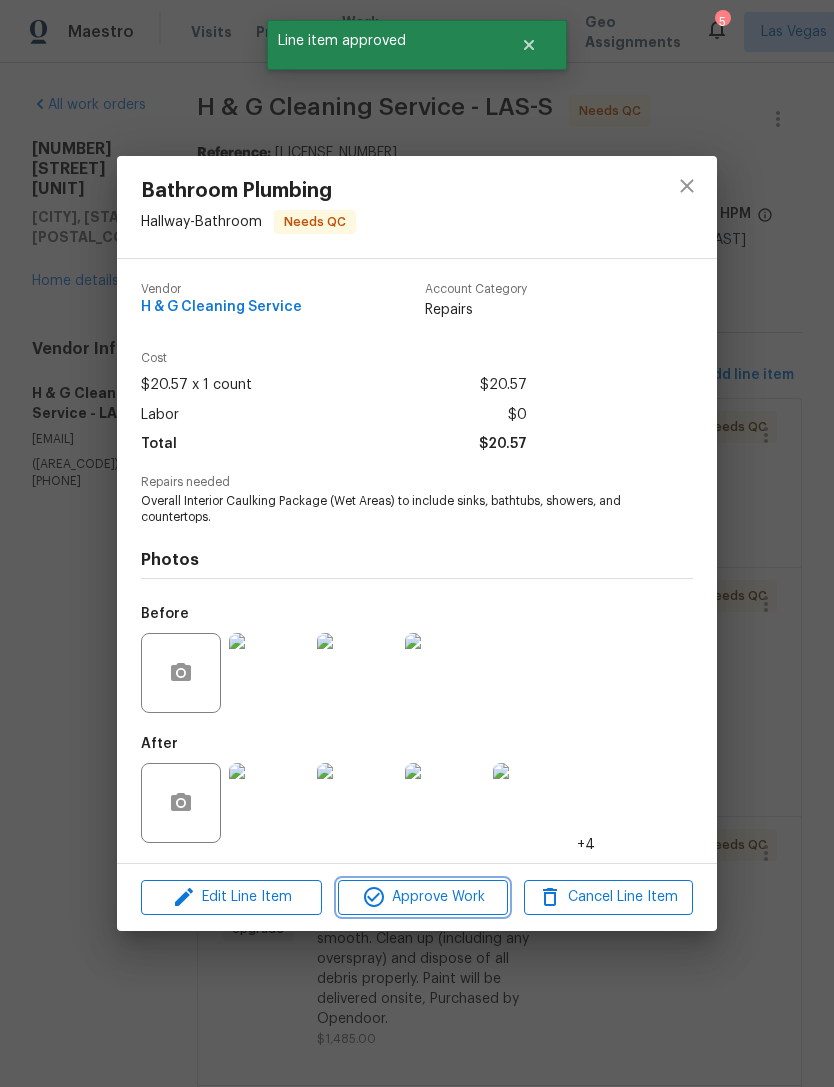 click on "Approve Work" at bounding box center (422, 897) 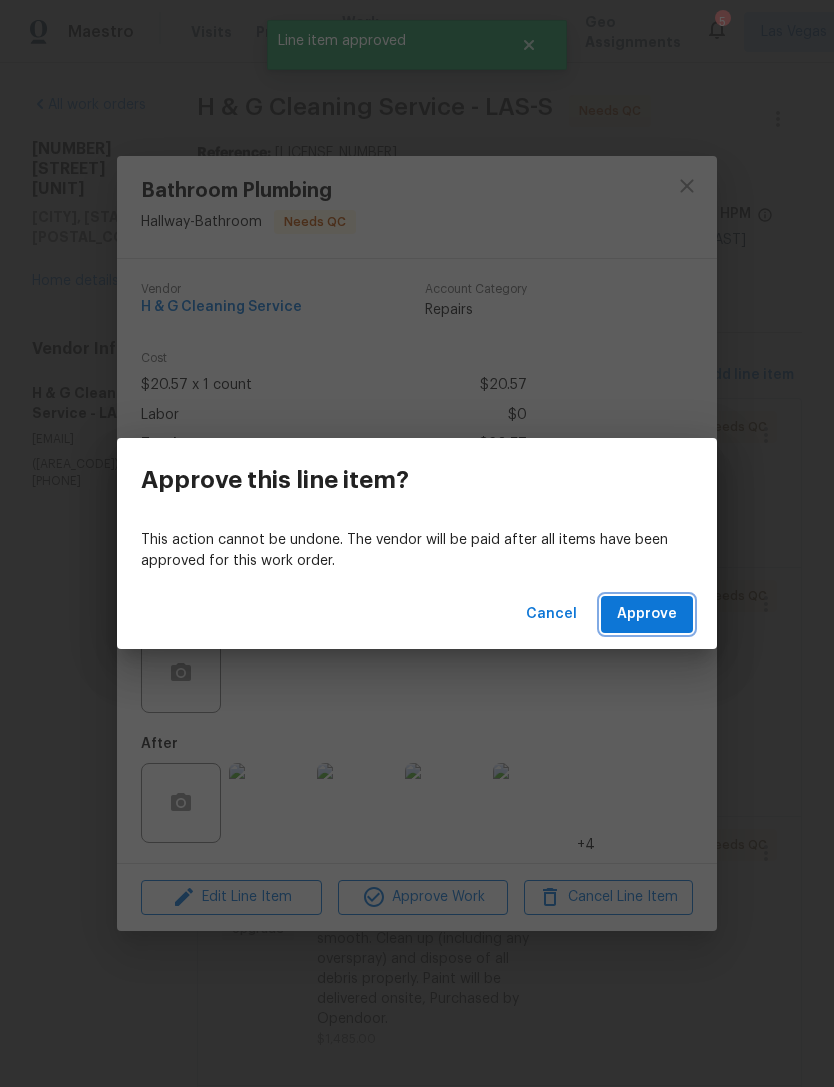 click on "Approve" at bounding box center [647, 614] 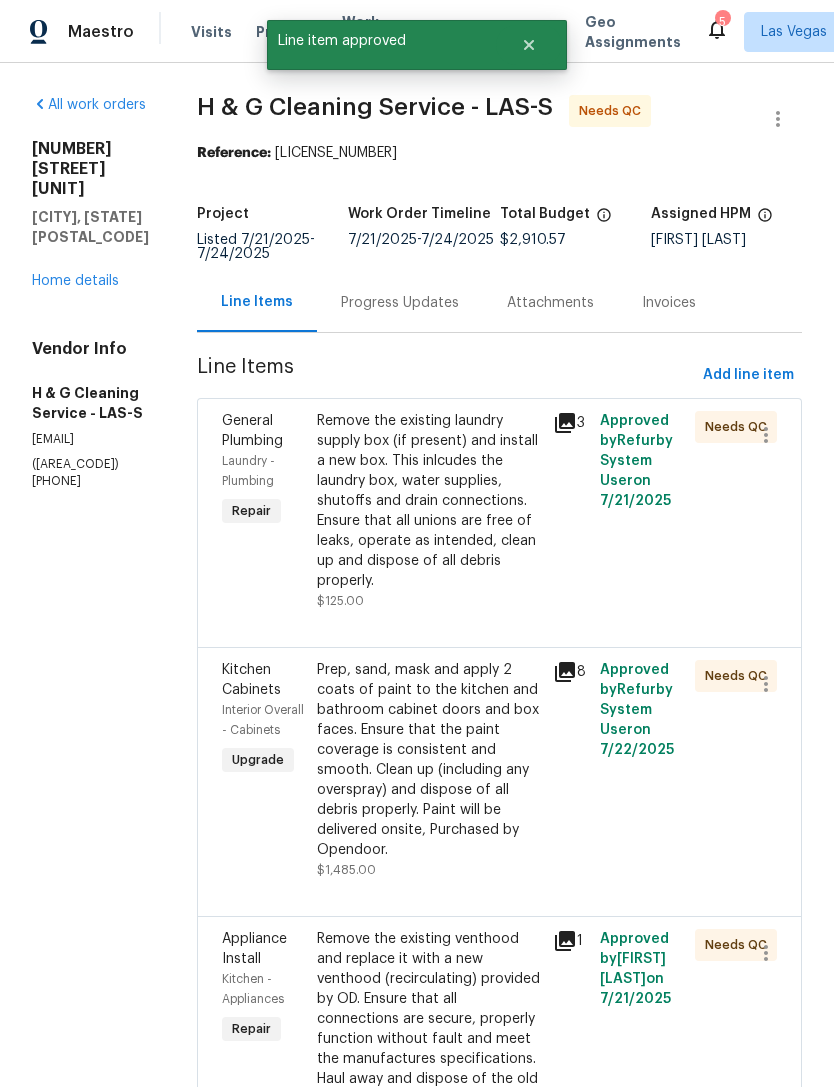 click on "Remove the existing laundry supply box (if present) and install a new box. This inlcudes the laundry box, water supplies, shutoffs and drain connections. Ensure that all unions are free of leaks, operate as intended, clean up and dispose of all debris properly." at bounding box center [429, 501] 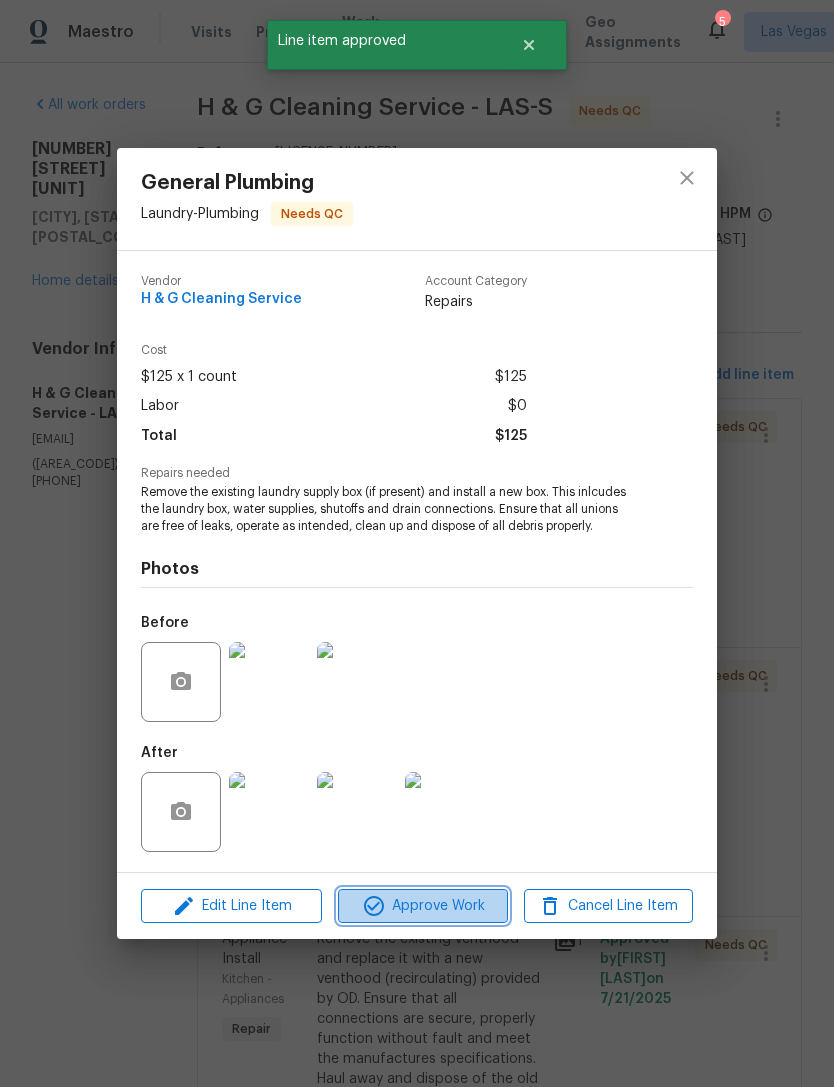click on "Approve Work" at bounding box center [422, 906] 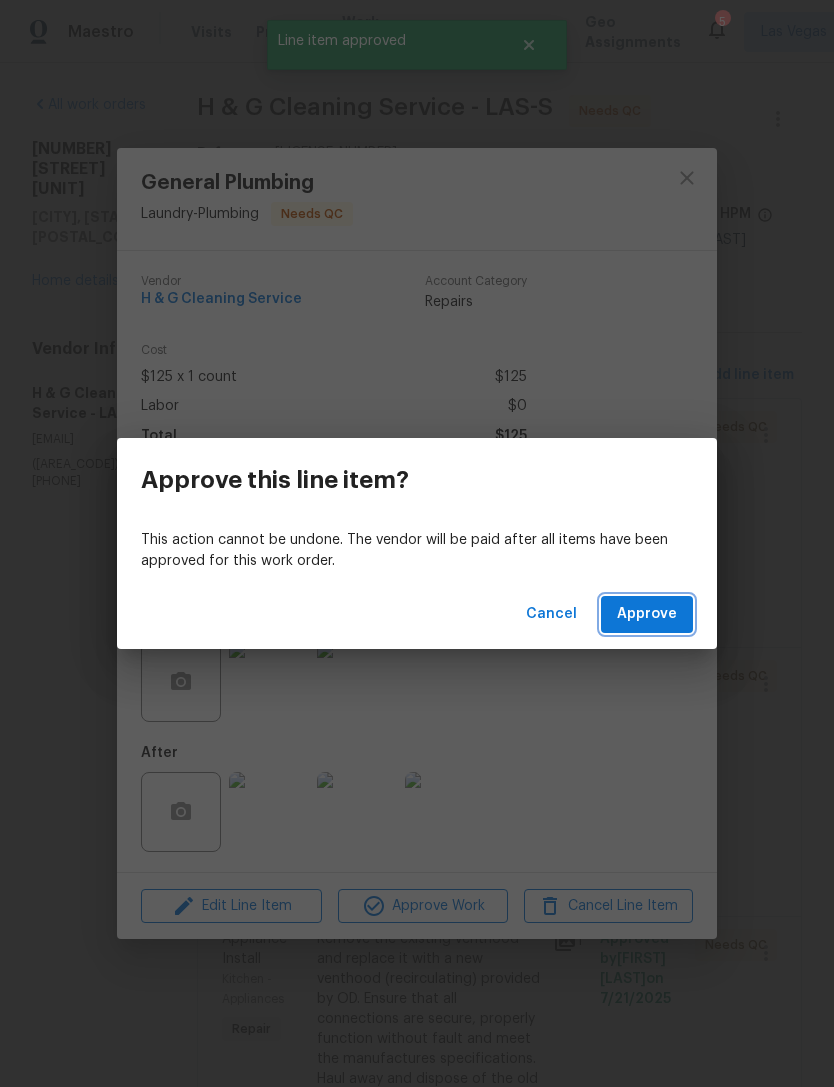 click on "Approve" at bounding box center (647, 614) 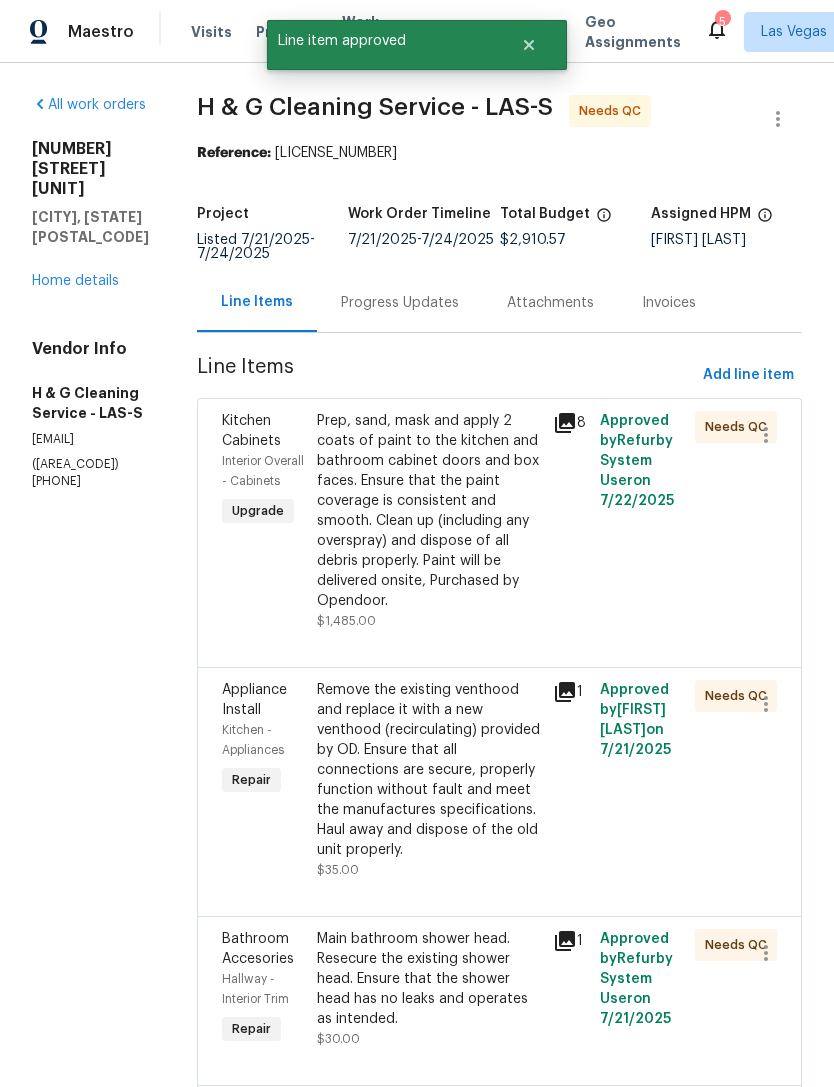 click on "Prep, sand, mask and apply 2 coats of paint to the kitchen and bathroom cabinet doors and box faces. Ensure that the paint coverage is consistent and smooth. Clean up (including any overspray) and dispose of all debris properly. Paint will be delivered onsite, Purchased by Opendoor." at bounding box center (429, 511) 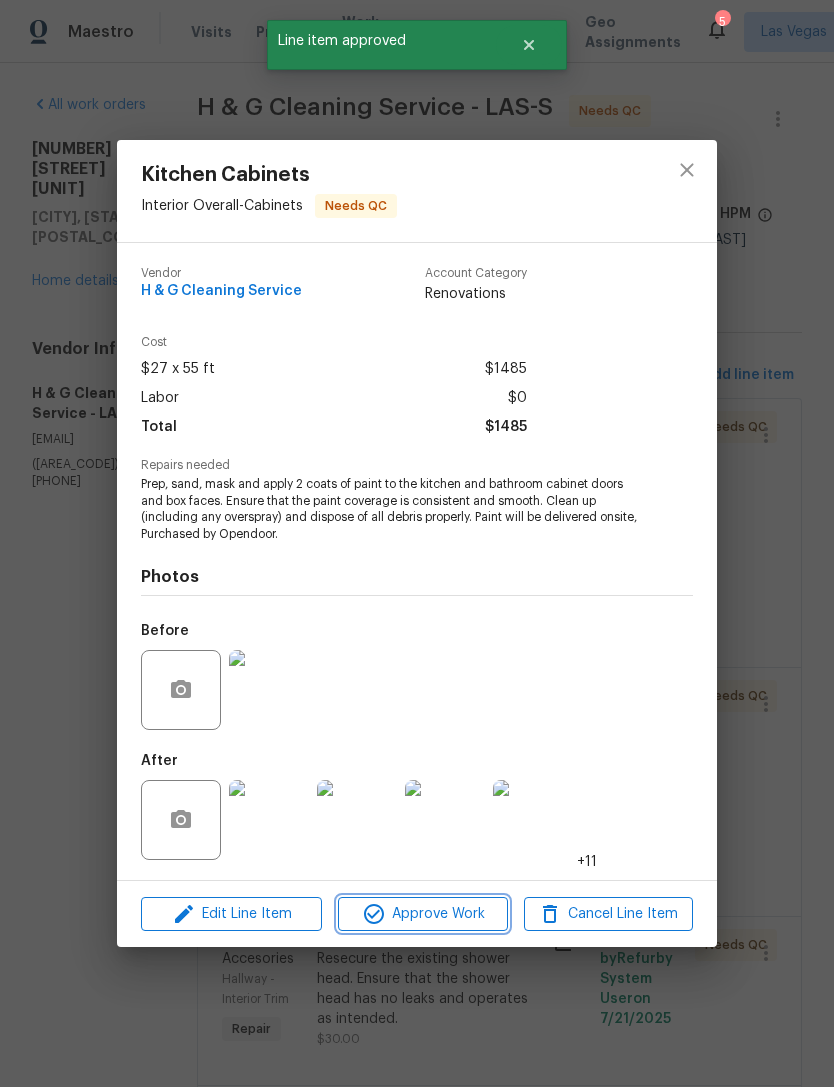 click on "Approve Work" at bounding box center [422, 914] 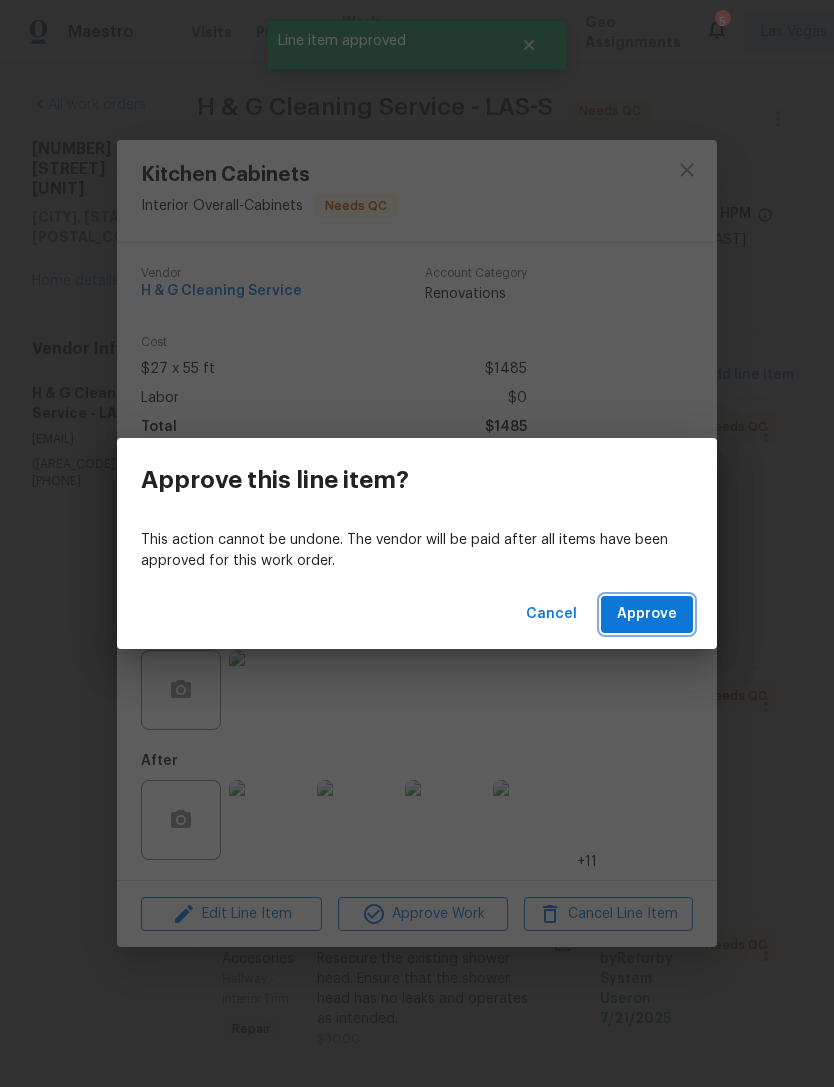 click on "Approve" at bounding box center [647, 614] 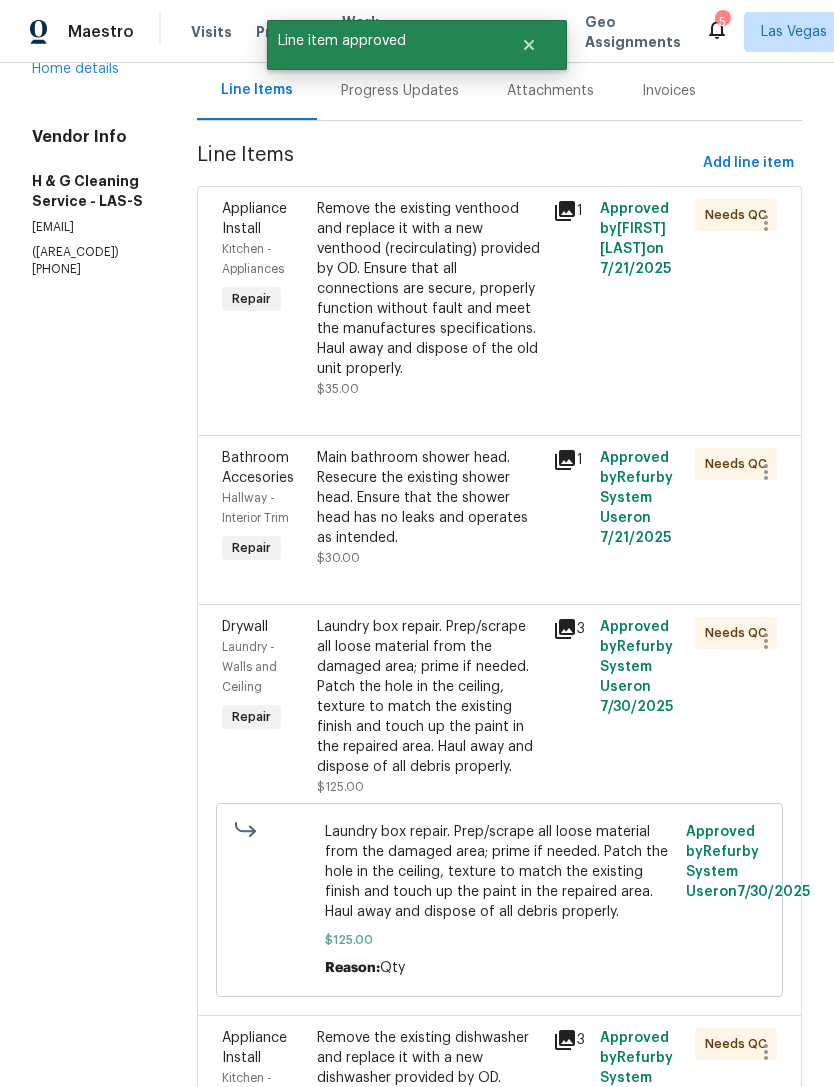 scroll, scrollTop: 206, scrollLeft: 0, axis: vertical 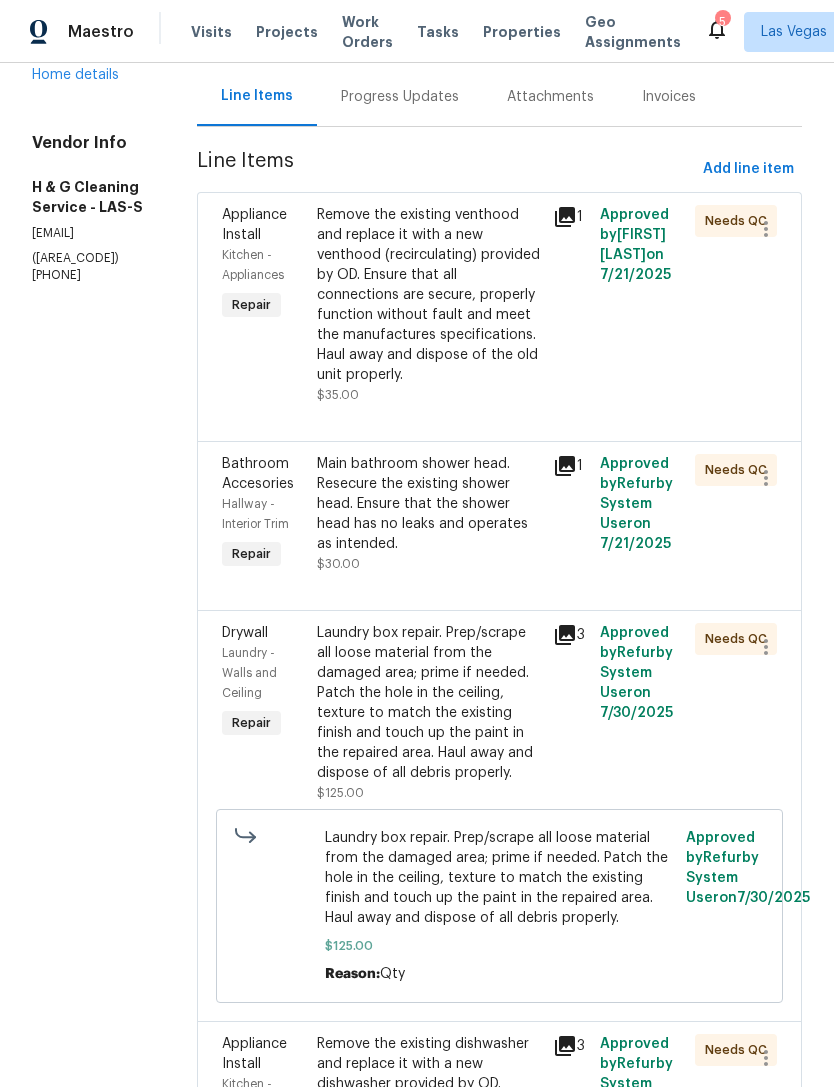click on "Remove the existing venthood and replace it with a new venthood (recirculating) provided by OD. Ensure that all connections are secure, properly function without fault and meet the manufactures specifications. Haul away and dispose of the old unit properly." at bounding box center (429, 295) 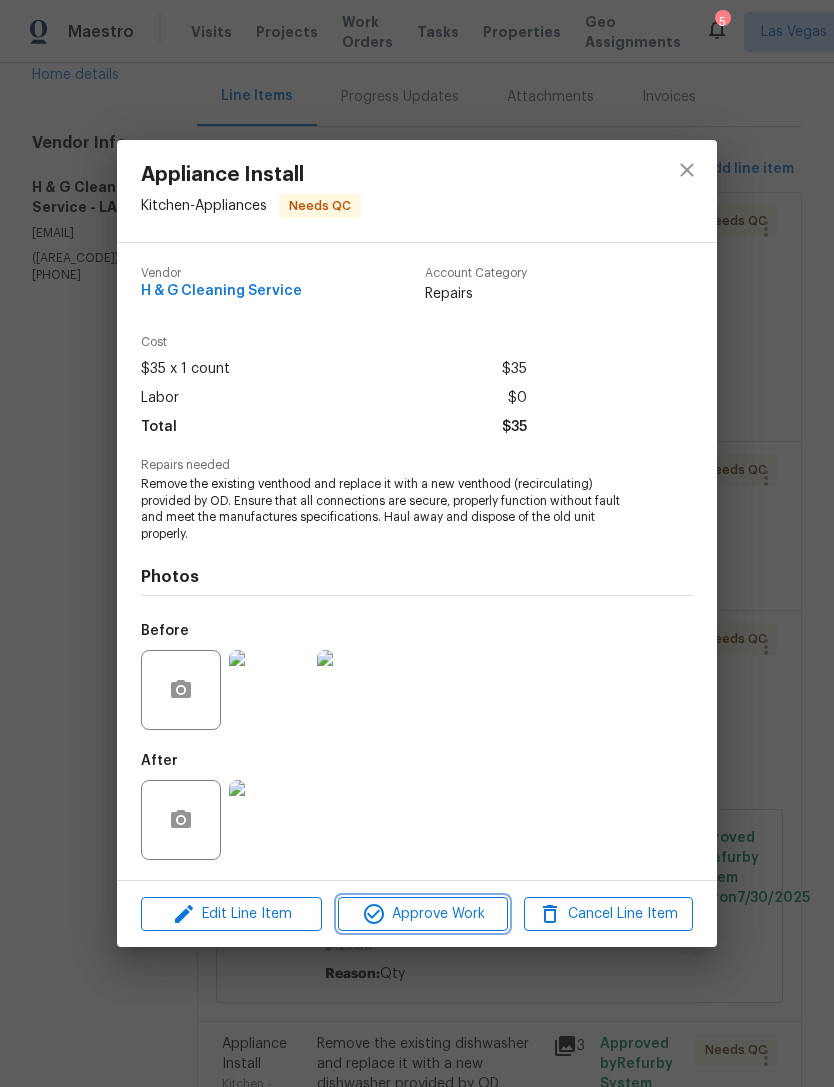 click on "Approve Work" at bounding box center (422, 914) 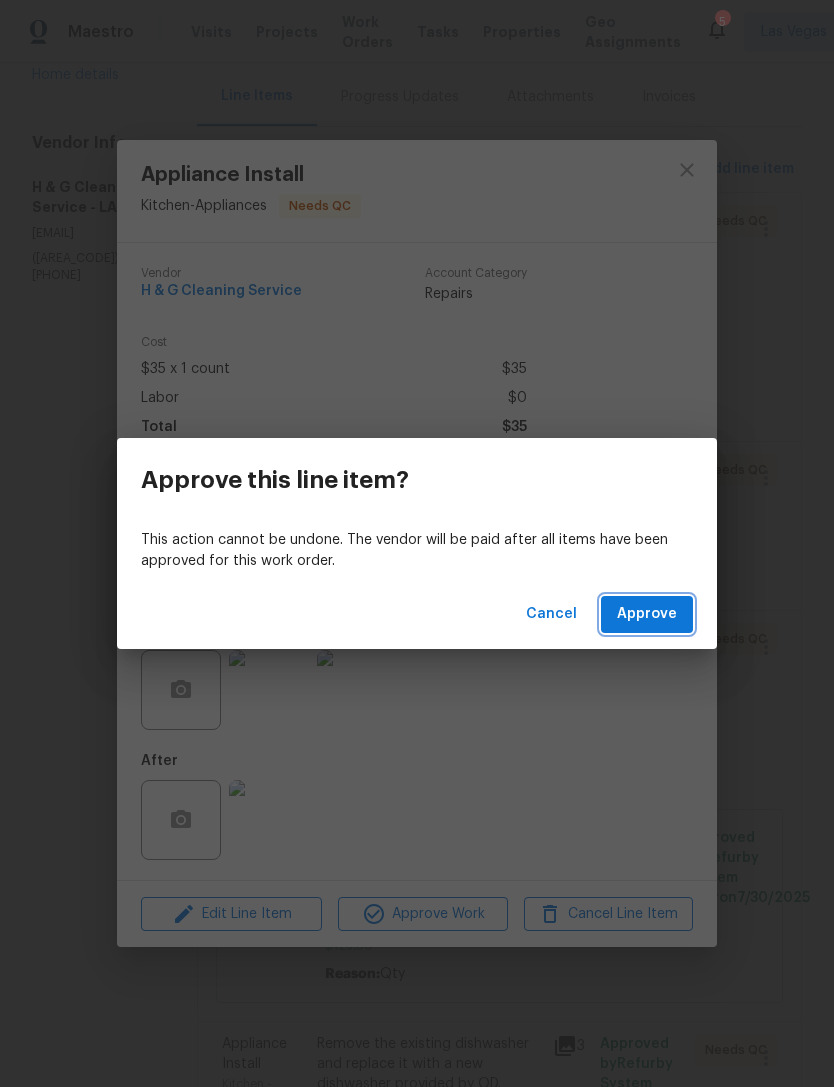 click on "Approve" at bounding box center [647, 614] 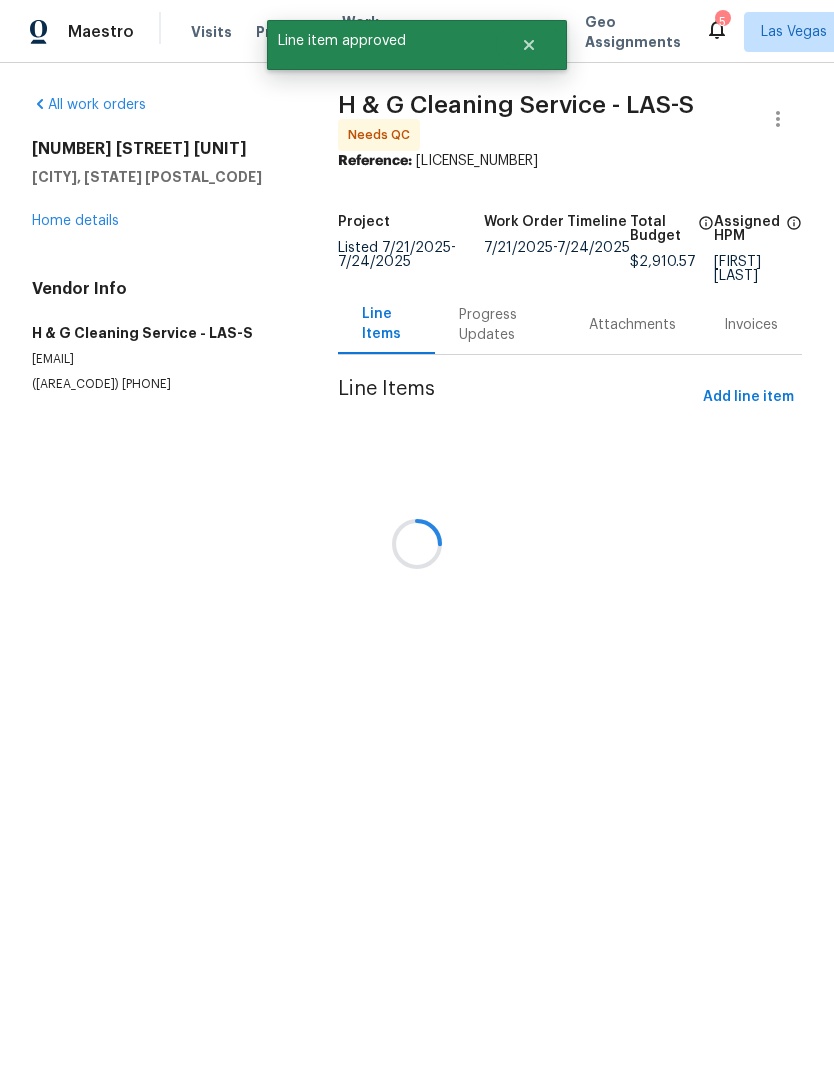 scroll, scrollTop: 0, scrollLeft: 0, axis: both 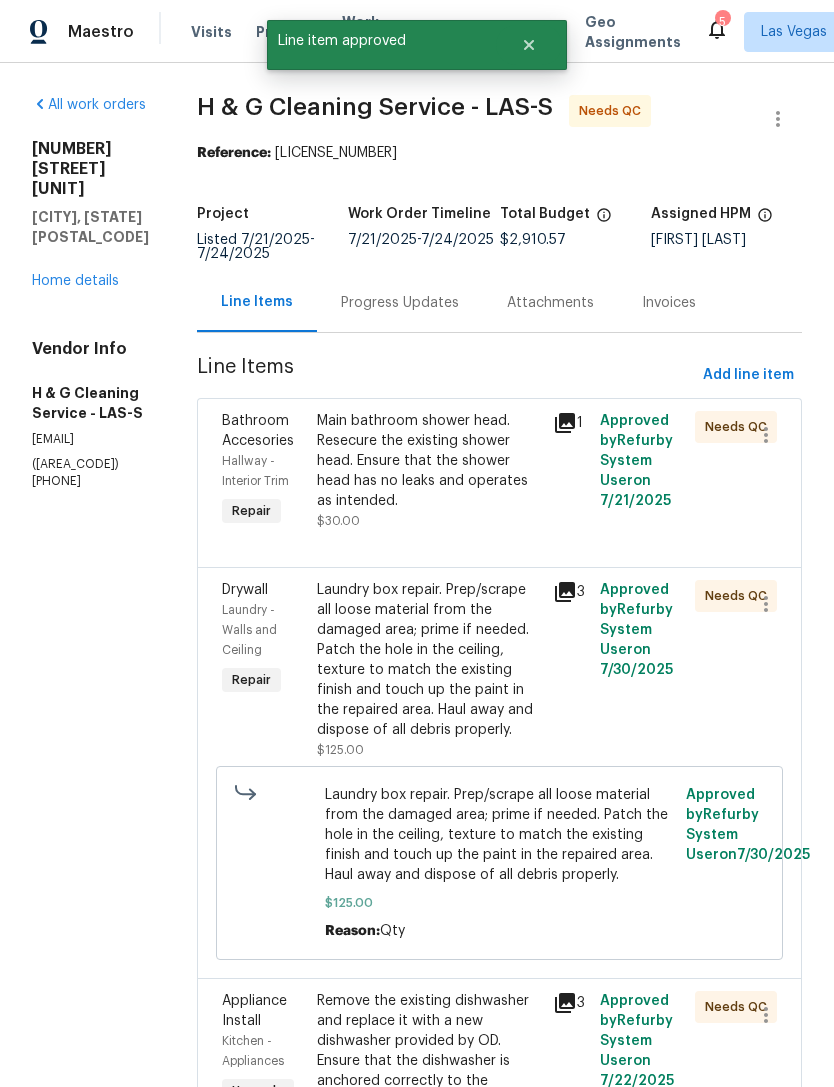 click on "Main bathroom shower head. Resecure the existing shower head. Ensure that the shower head has no leaks and operates as intended." at bounding box center [429, 461] 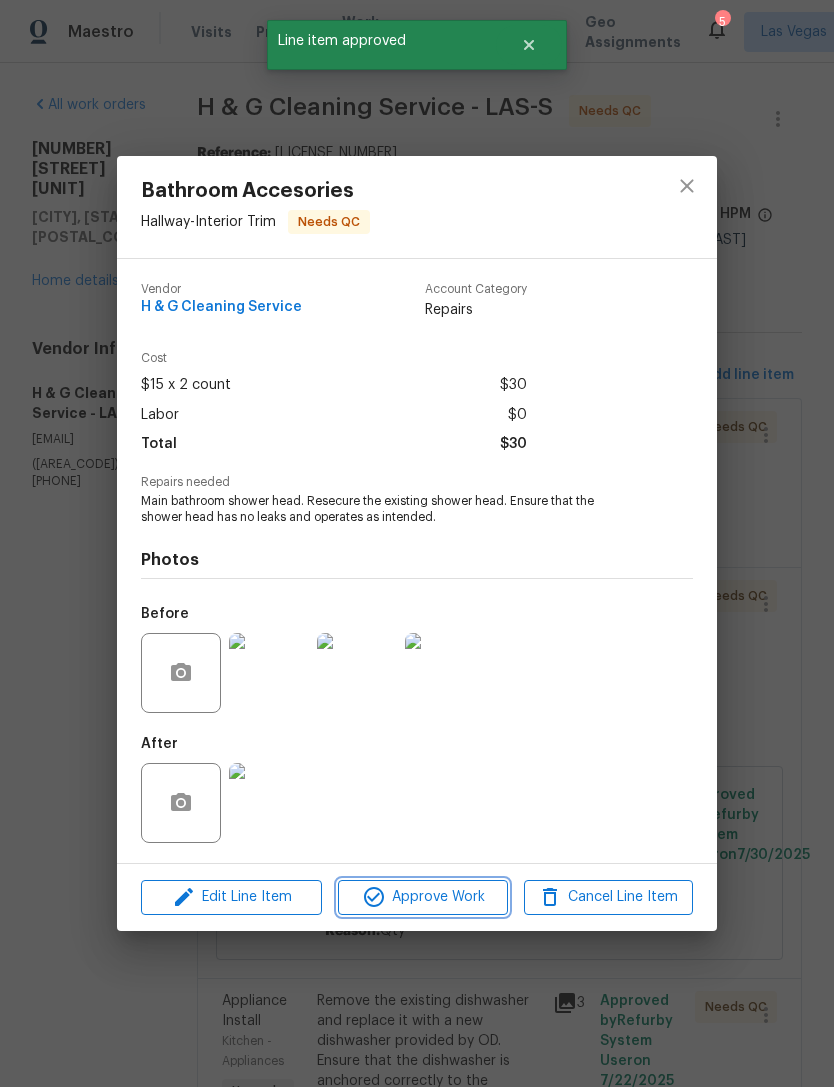 click on "Approve Work" at bounding box center (422, 897) 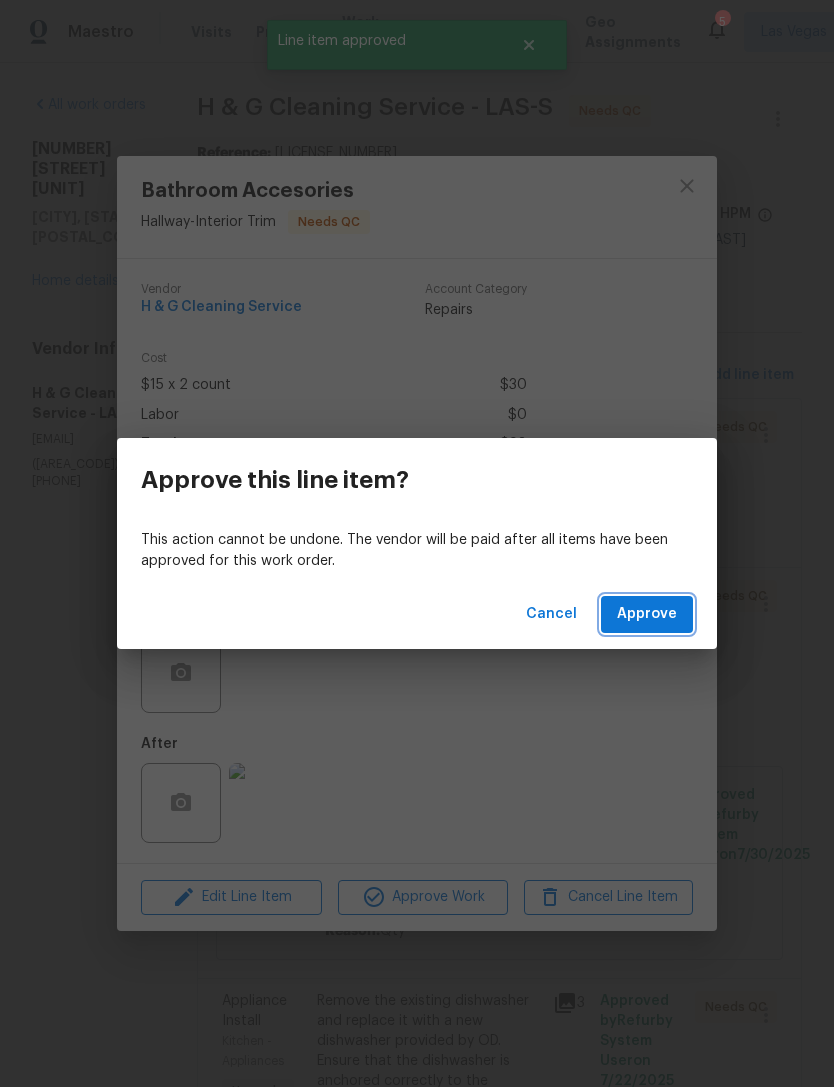 click on "Approve" at bounding box center (647, 614) 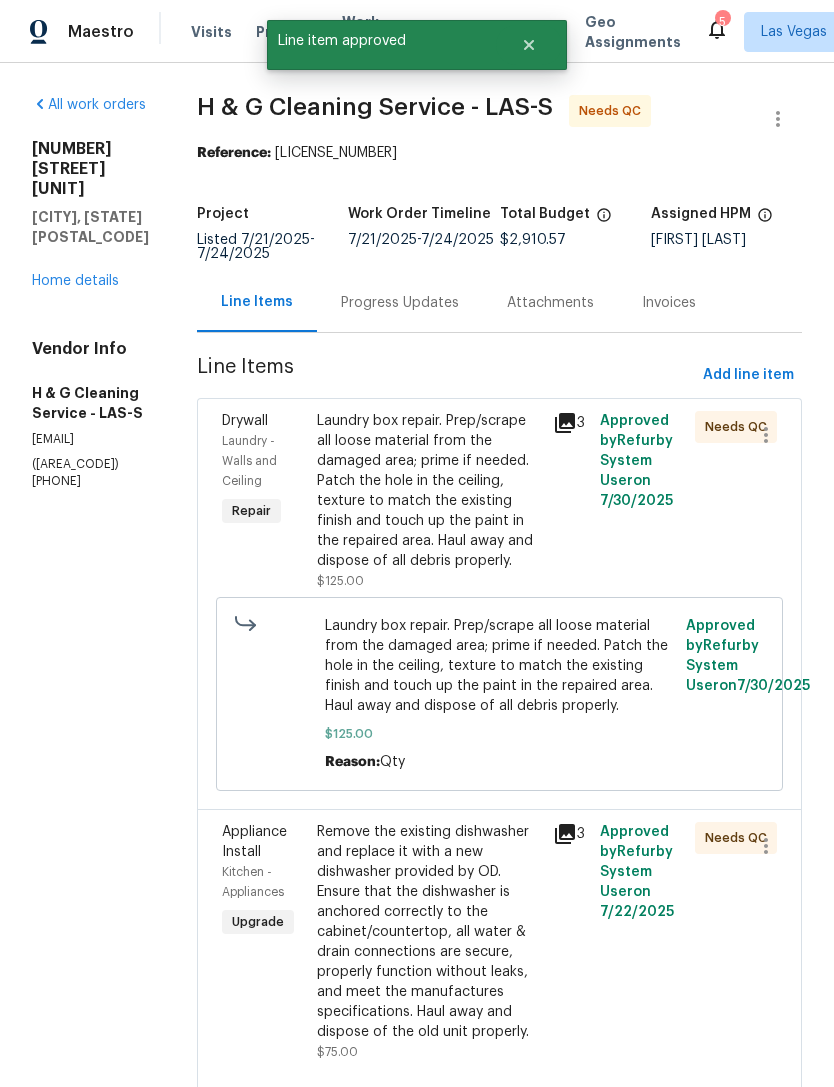 click on "Laundry box repair. Prep/scrape all loose material from the damaged area; prime if needed. Patch the hole in the ceiling, texture to match the existing finish and touch up the paint in the repaired area. Haul away and dispose of all debris properly." at bounding box center (429, 491) 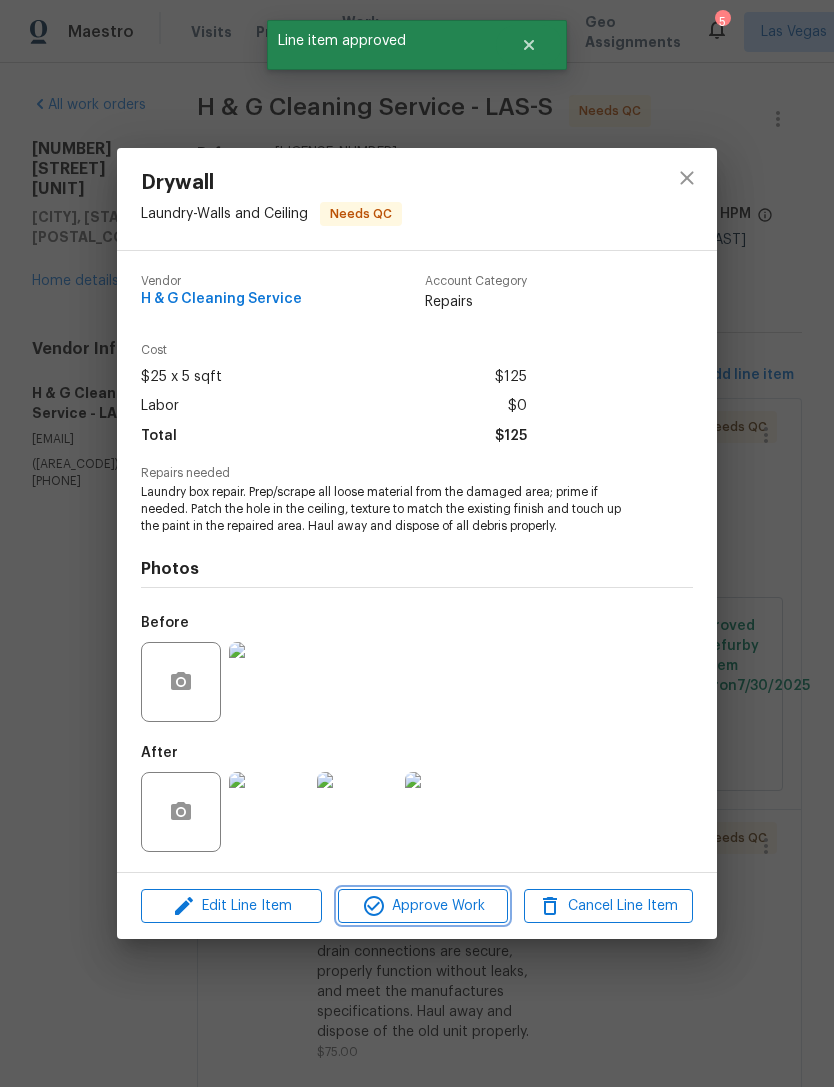 click on "Approve Work" at bounding box center [422, 906] 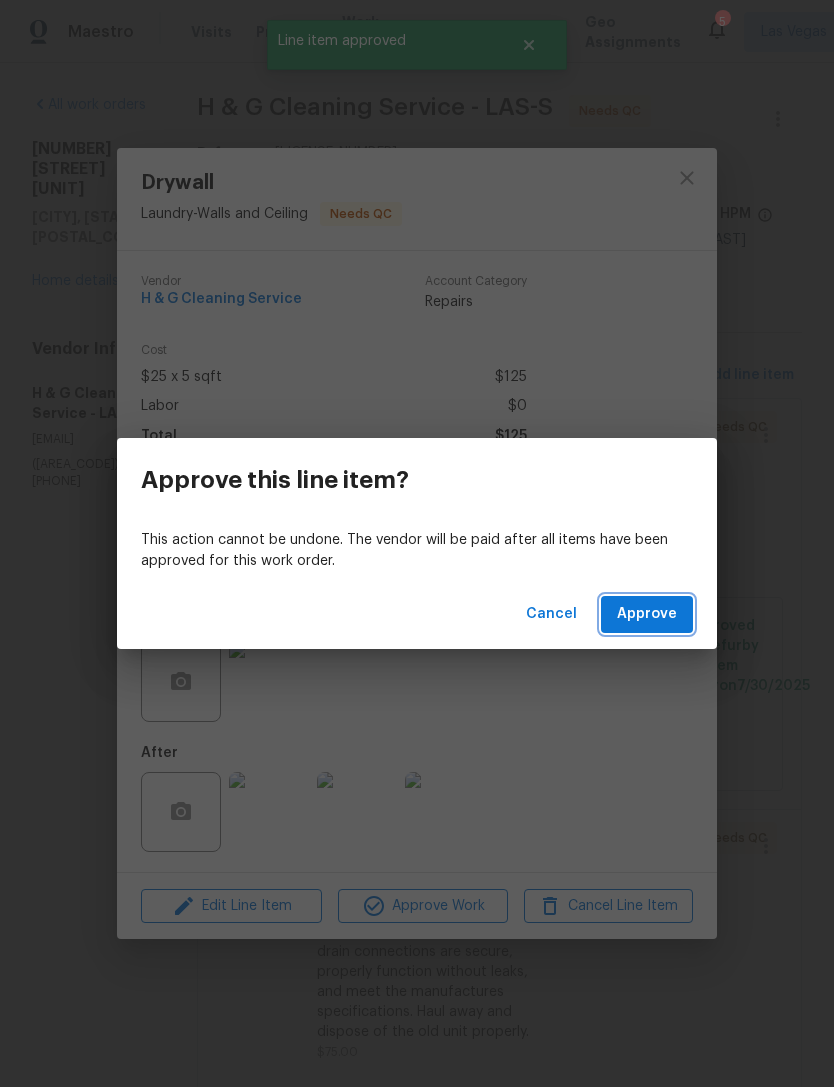 click on "Approve" at bounding box center [647, 614] 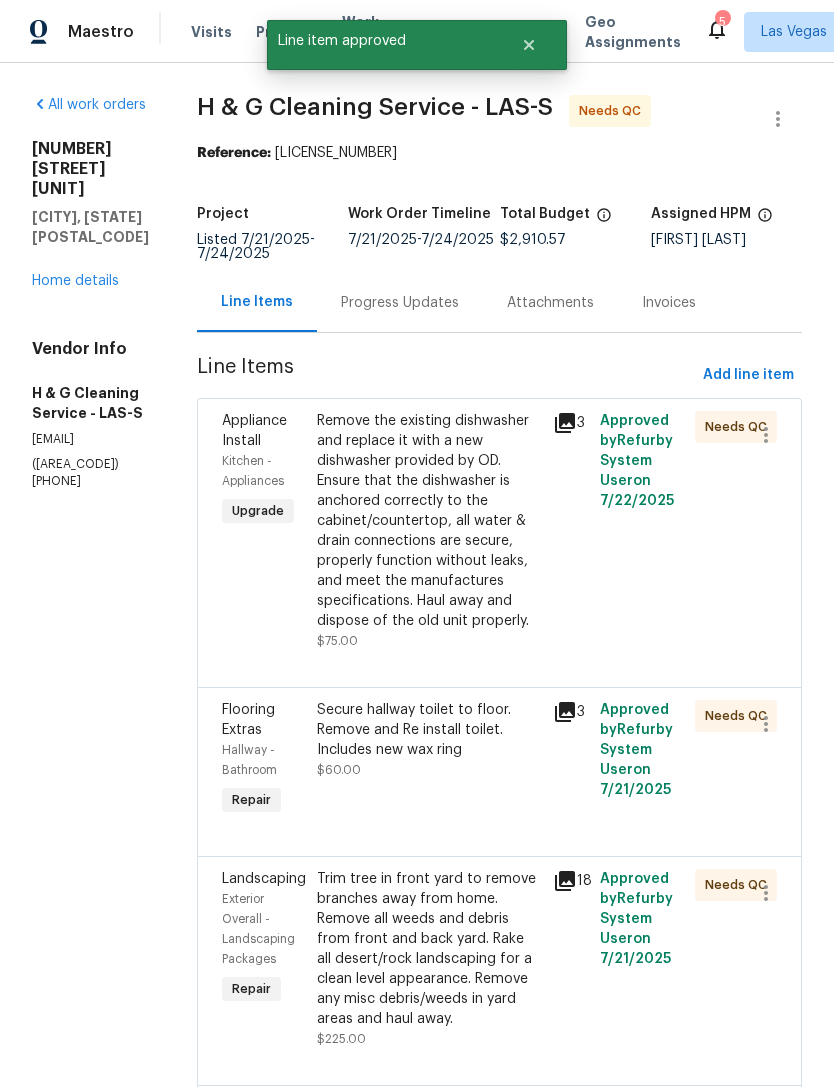 click on "Remove the existing dishwasher and replace it with a new dishwasher provided by OD. Ensure that the dishwasher is anchored correctly to the cabinet/countertop, all water & drain connections are secure, properly function without leaks, and meet the manufactures specifications. Haul away and dispose of the old unit properly." at bounding box center (429, 521) 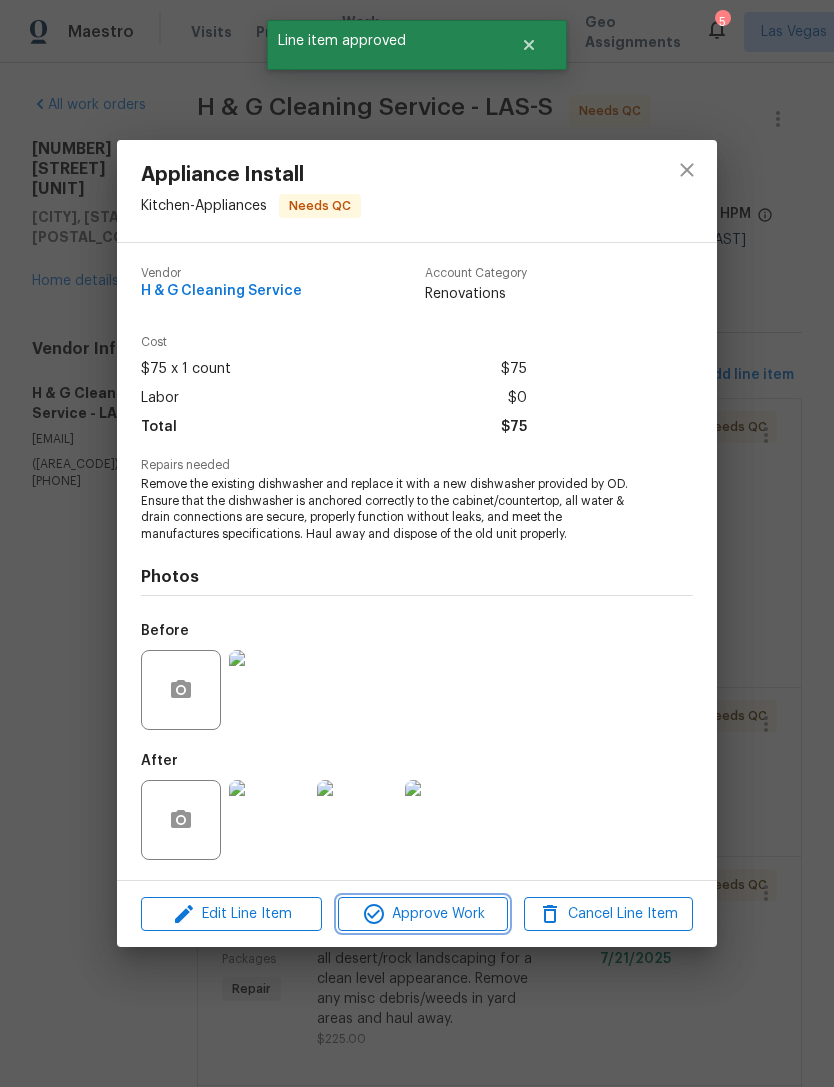 click on "Approve Work" at bounding box center (422, 914) 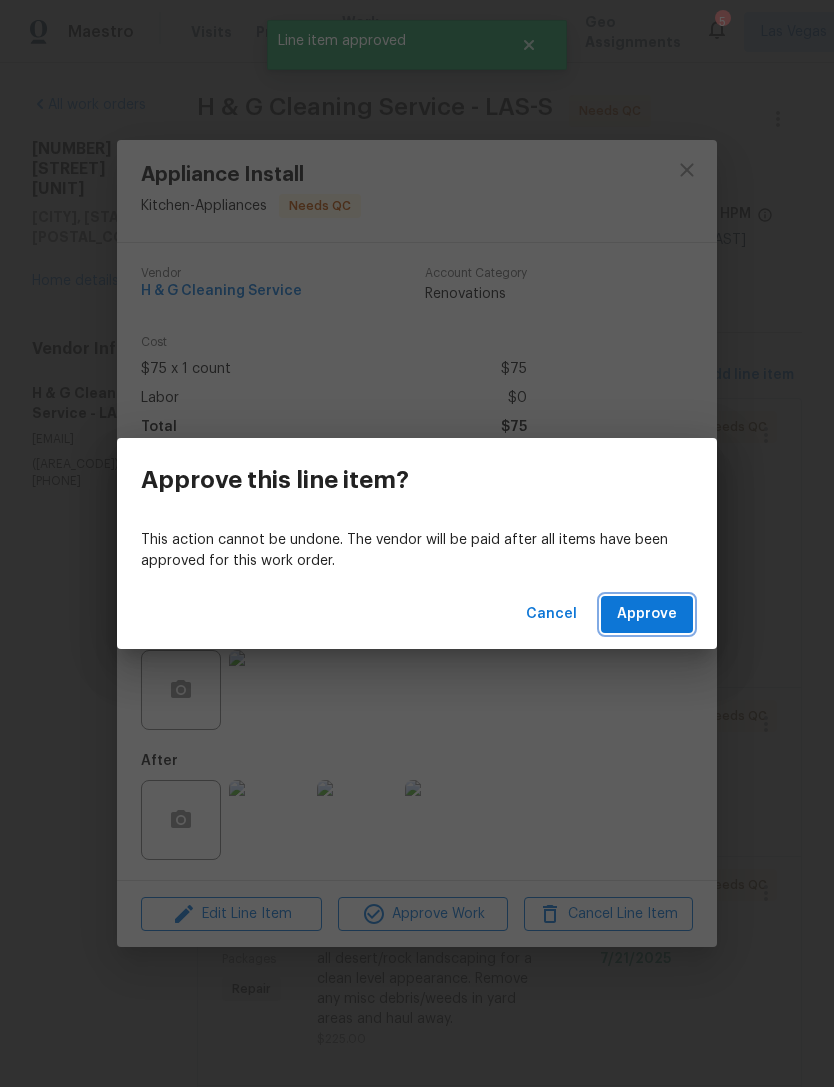 click on "Approve" at bounding box center [647, 614] 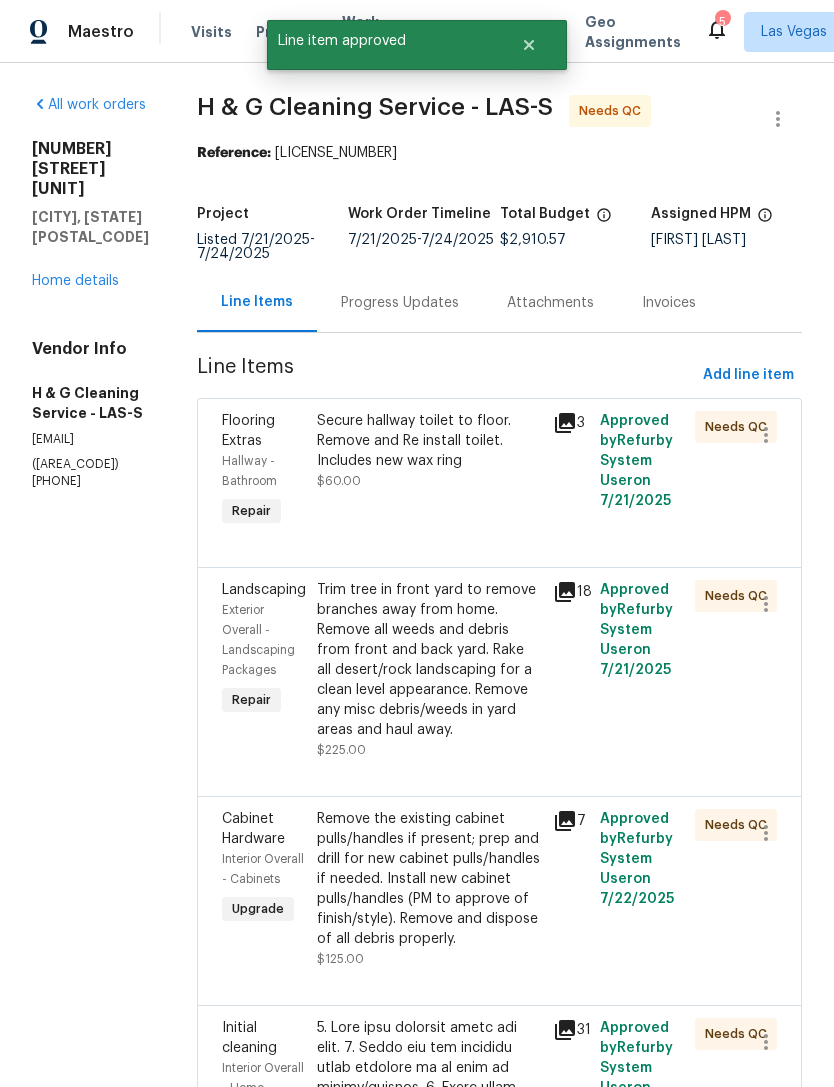 click on "Secure hallway toilet to floor. Remove and Re install toilet. Includes new wax ring $60.00" at bounding box center (429, 451) 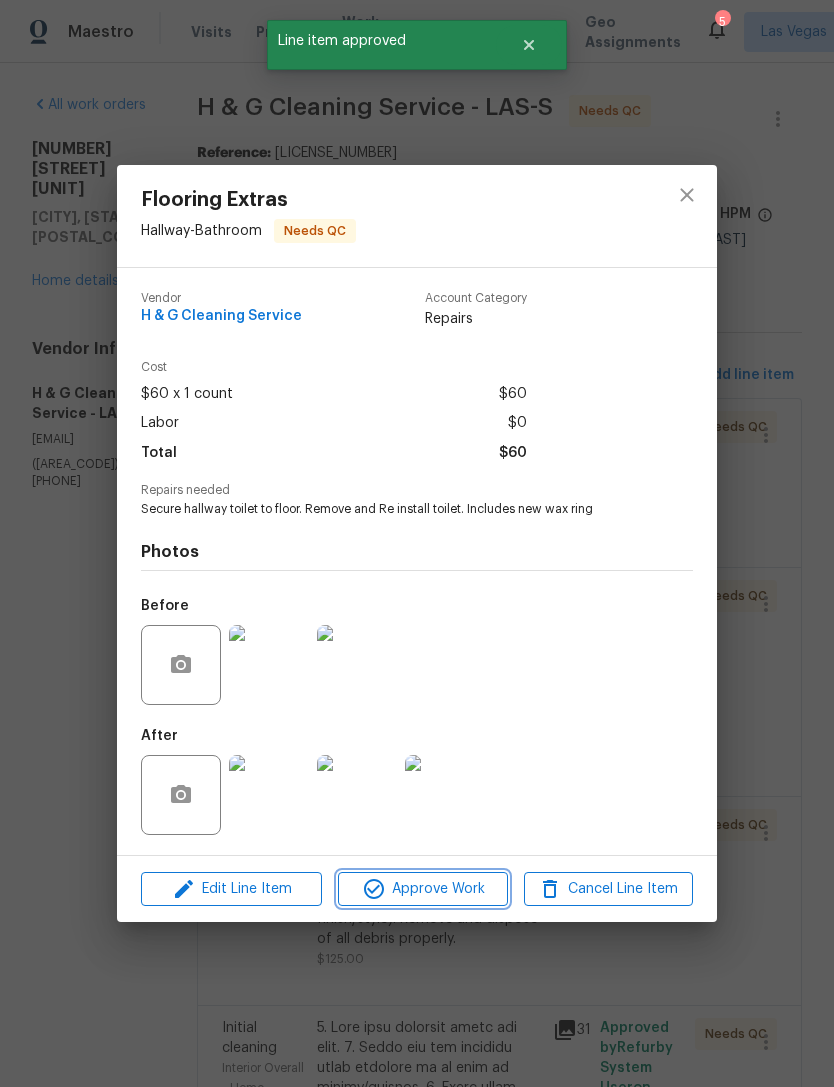 click on "Approve Work" at bounding box center [422, 889] 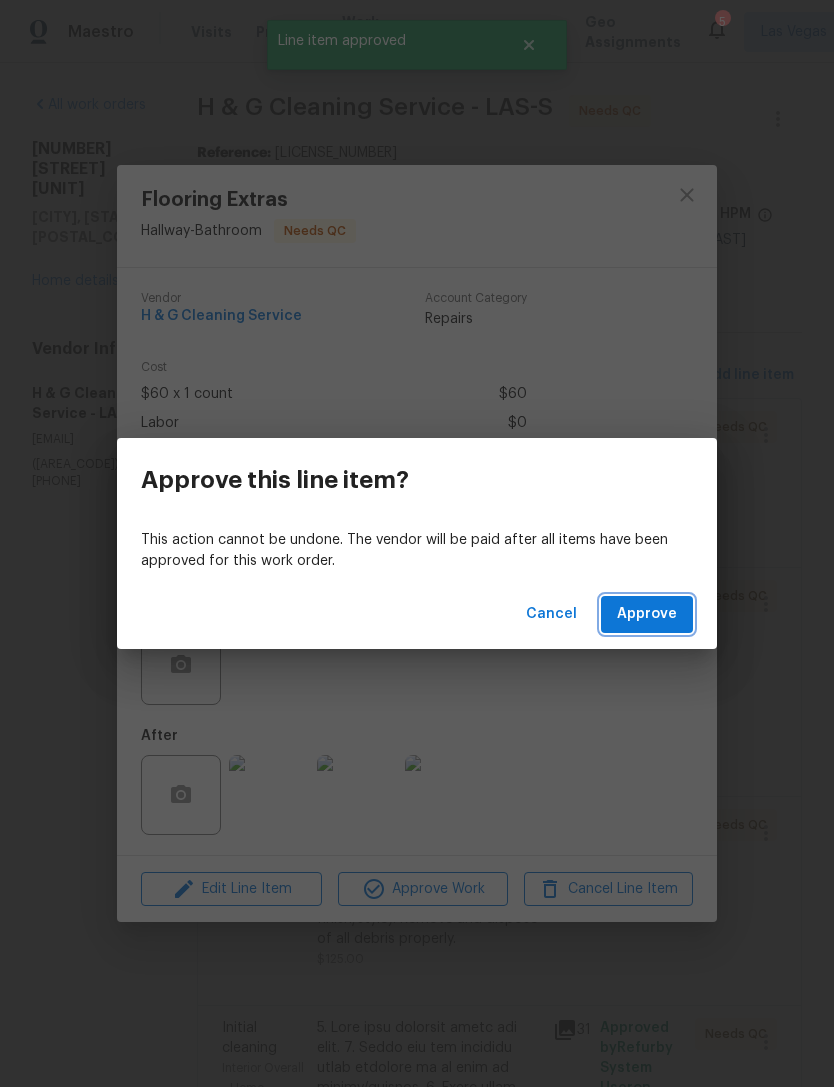 click on "Approve" at bounding box center (647, 614) 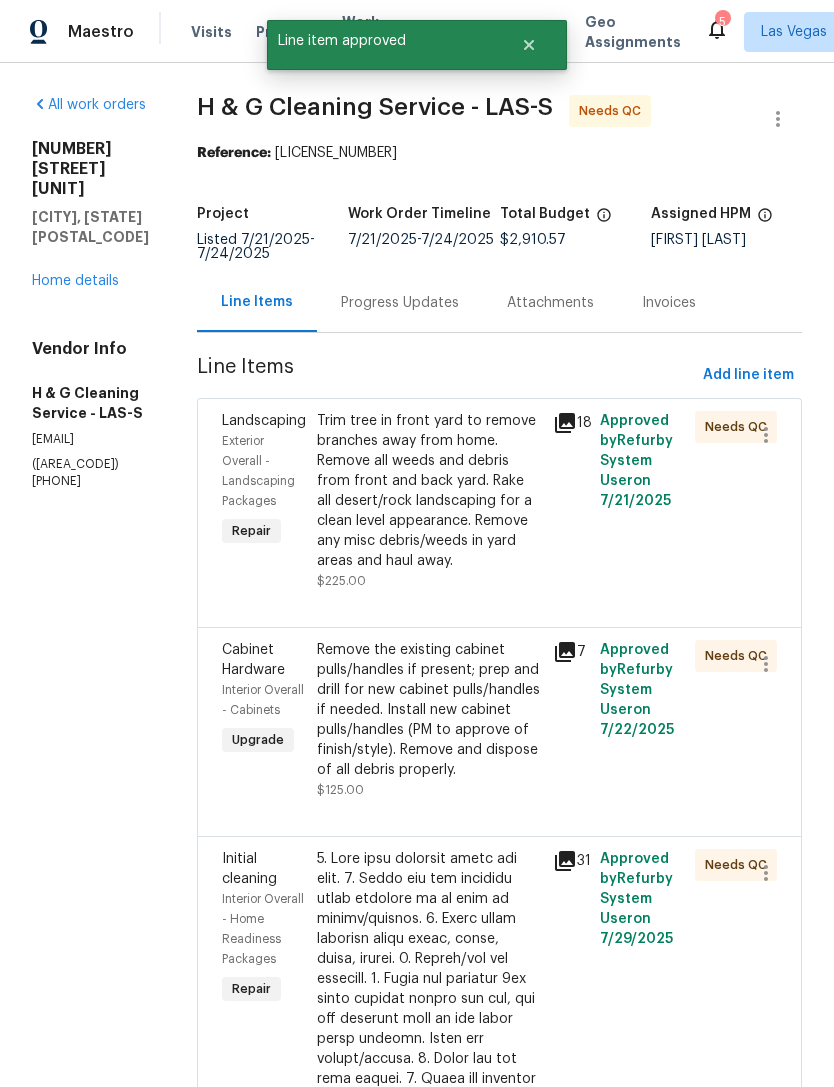 click on "Trim tree in front yard to remove branches away from home. Remove all weeds and debris from front and back yard. Rake all desert/rock landscaping for a clean level appearance. Remove any misc debris/weeds in yard areas and haul away." at bounding box center (429, 491) 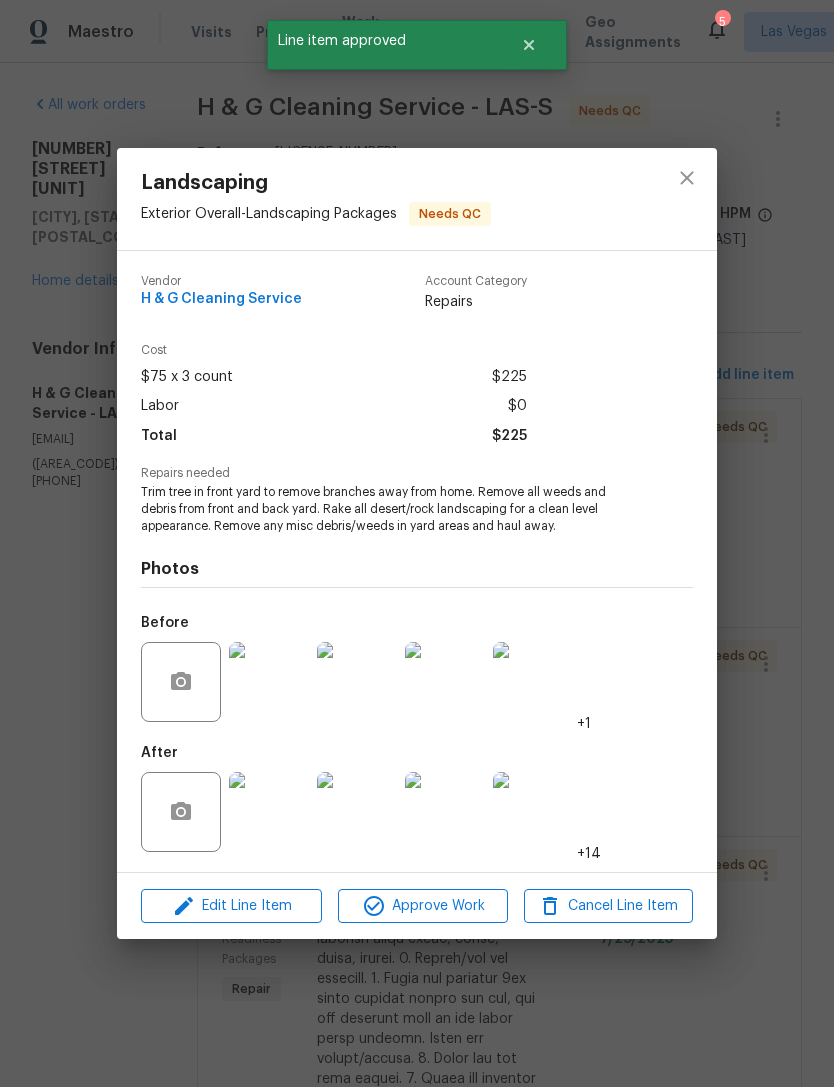 click on "Edit Line Item  Approve Work  Cancel Line Item" at bounding box center (417, 906) 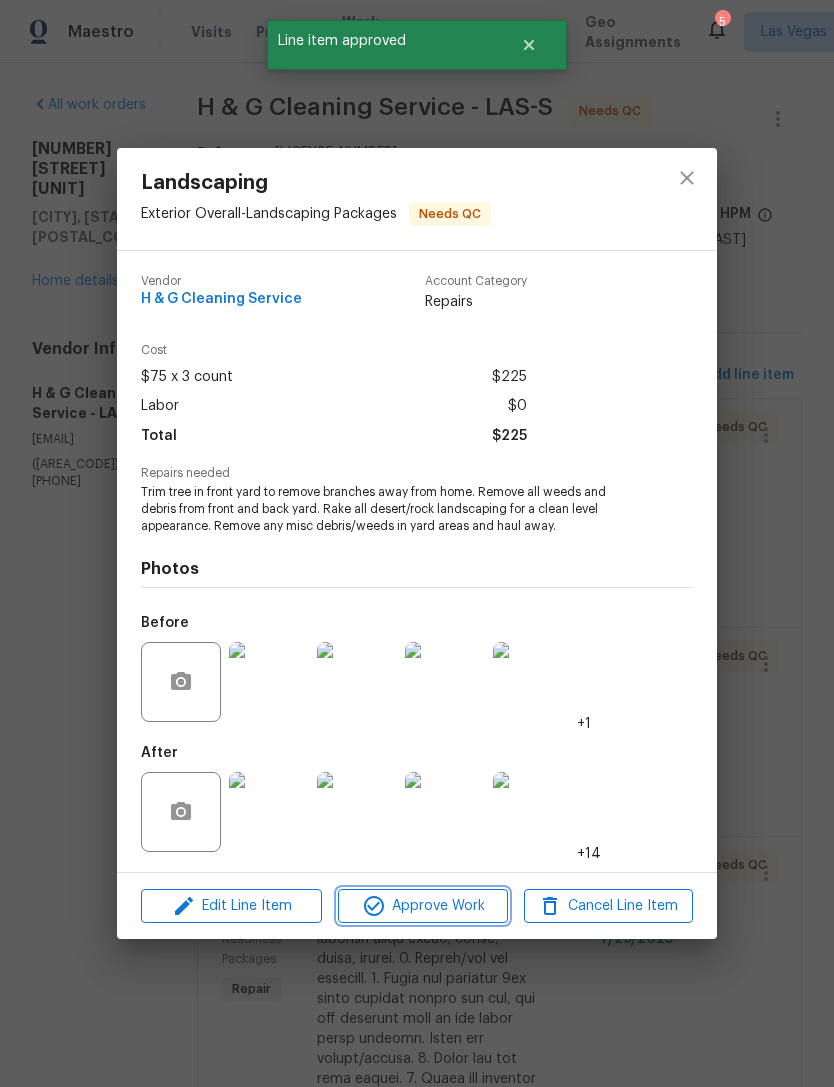 click on "Approve Work" at bounding box center [422, 906] 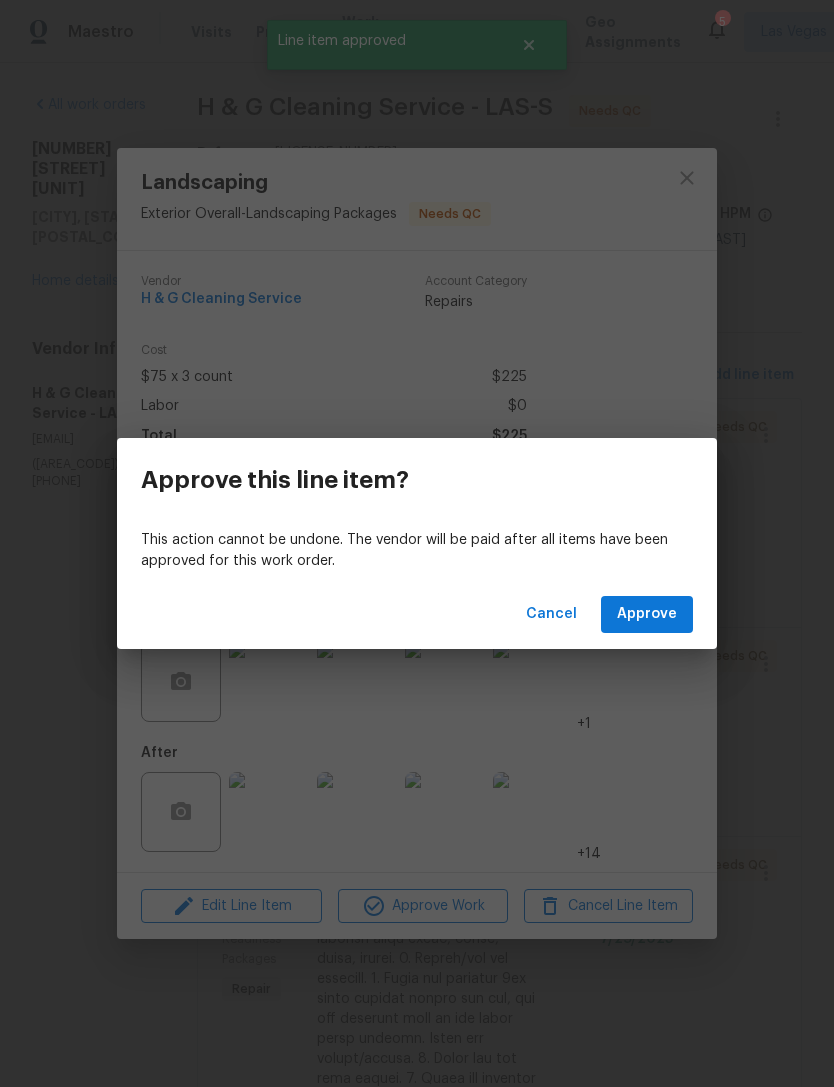 click on "Approve" at bounding box center [647, 614] 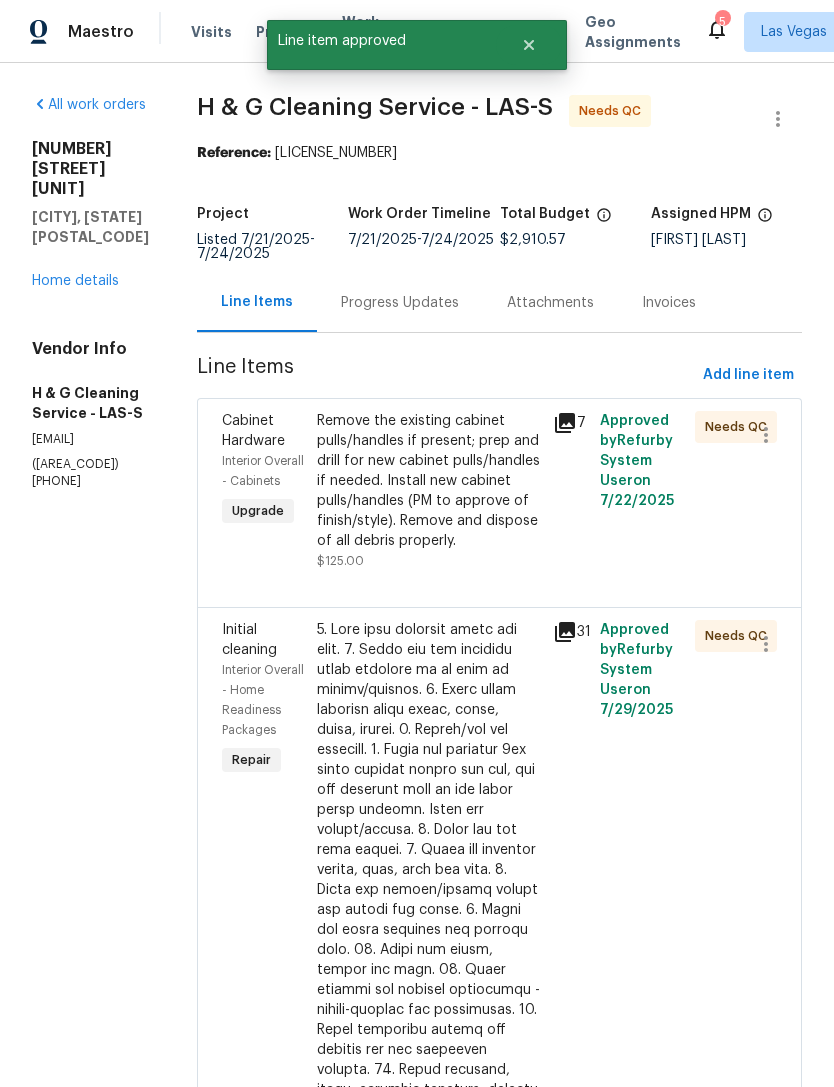 click on "Remove the existing cabinet pulls/handles if present; prep and drill for new cabinet pulls/handles if needed. Install new cabinet pulls/handles (PM to approve of finish/style). Remove and dispose of all debris properly." at bounding box center [429, 481] 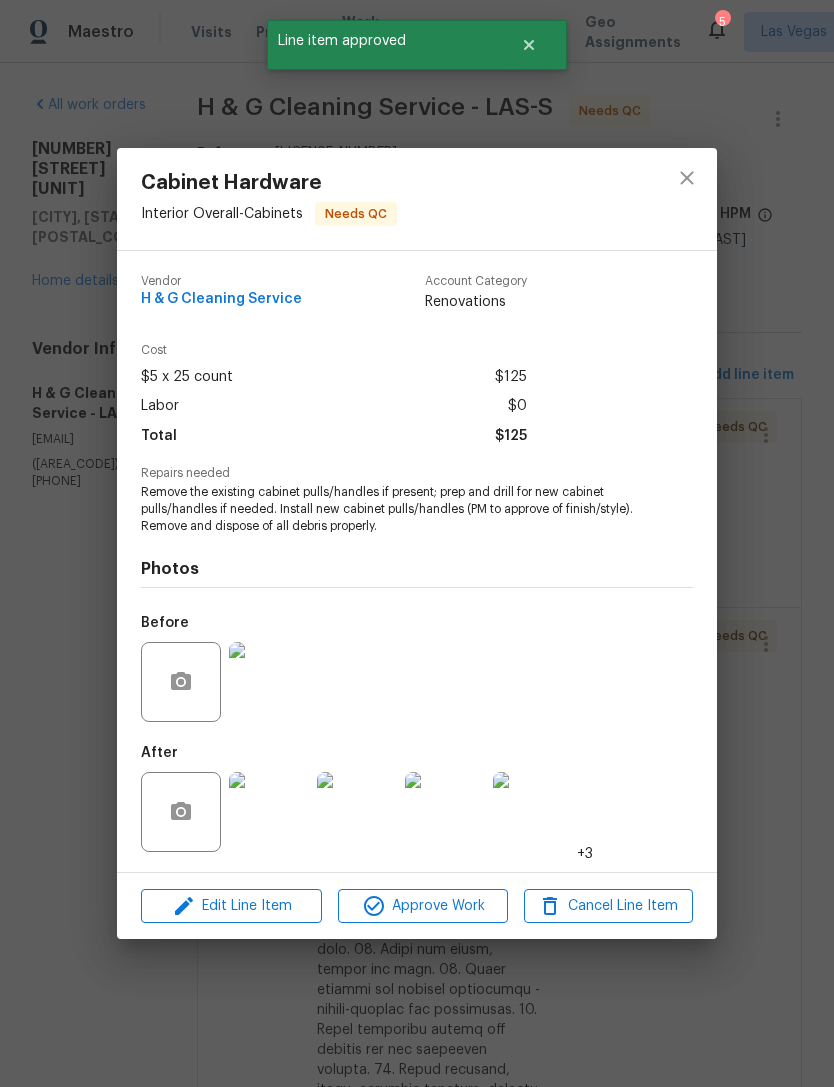 click on "Approve Work" at bounding box center [422, 906] 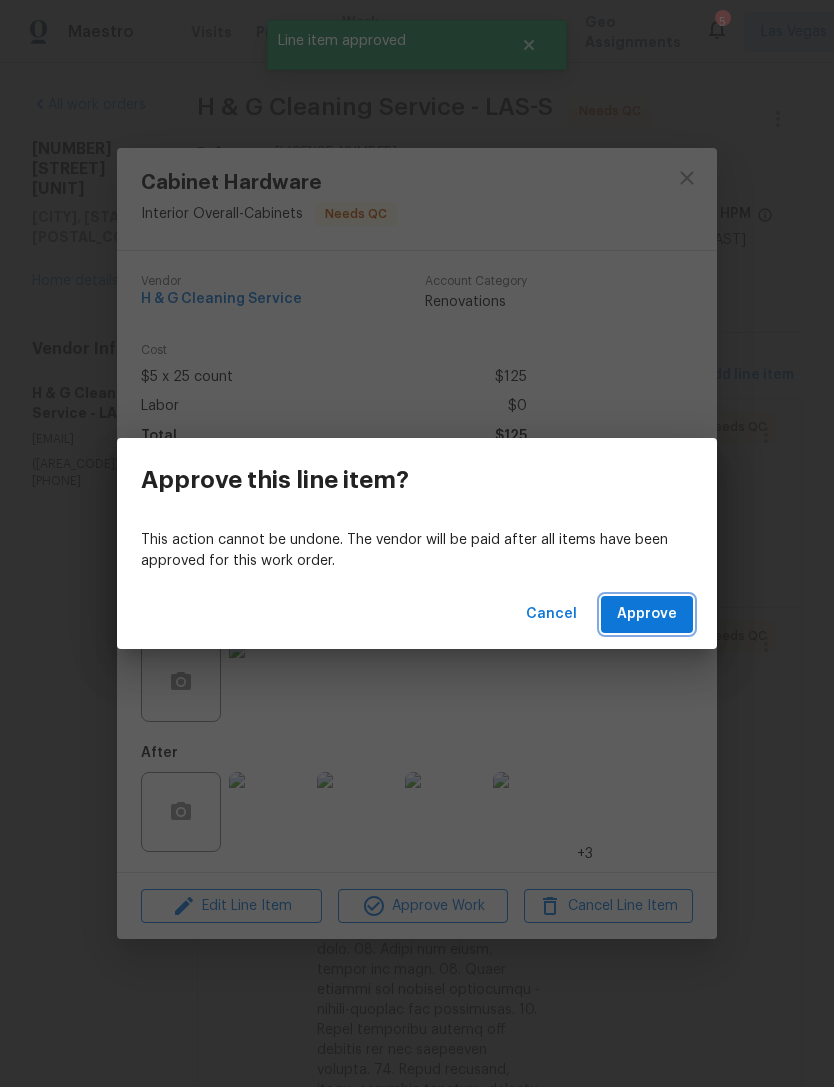click on "Approve" at bounding box center (647, 614) 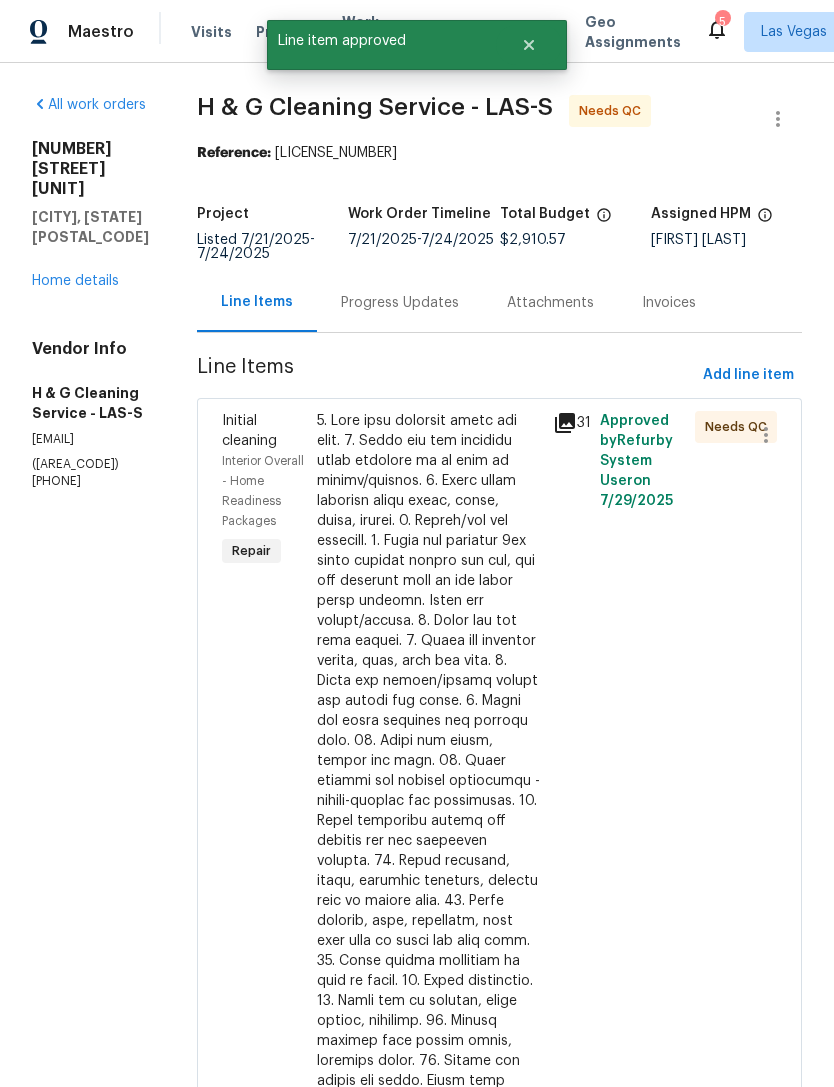 click at bounding box center [429, 851] 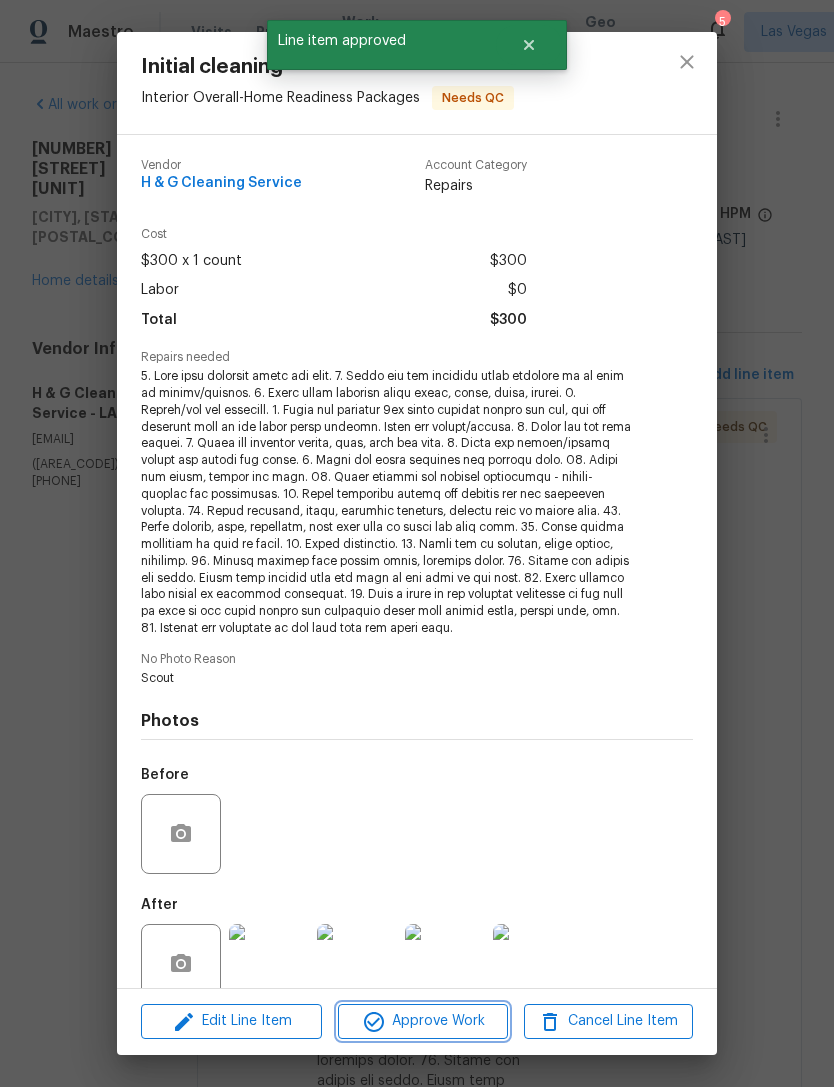 click on "Approve Work" at bounding box center (422, 1021) 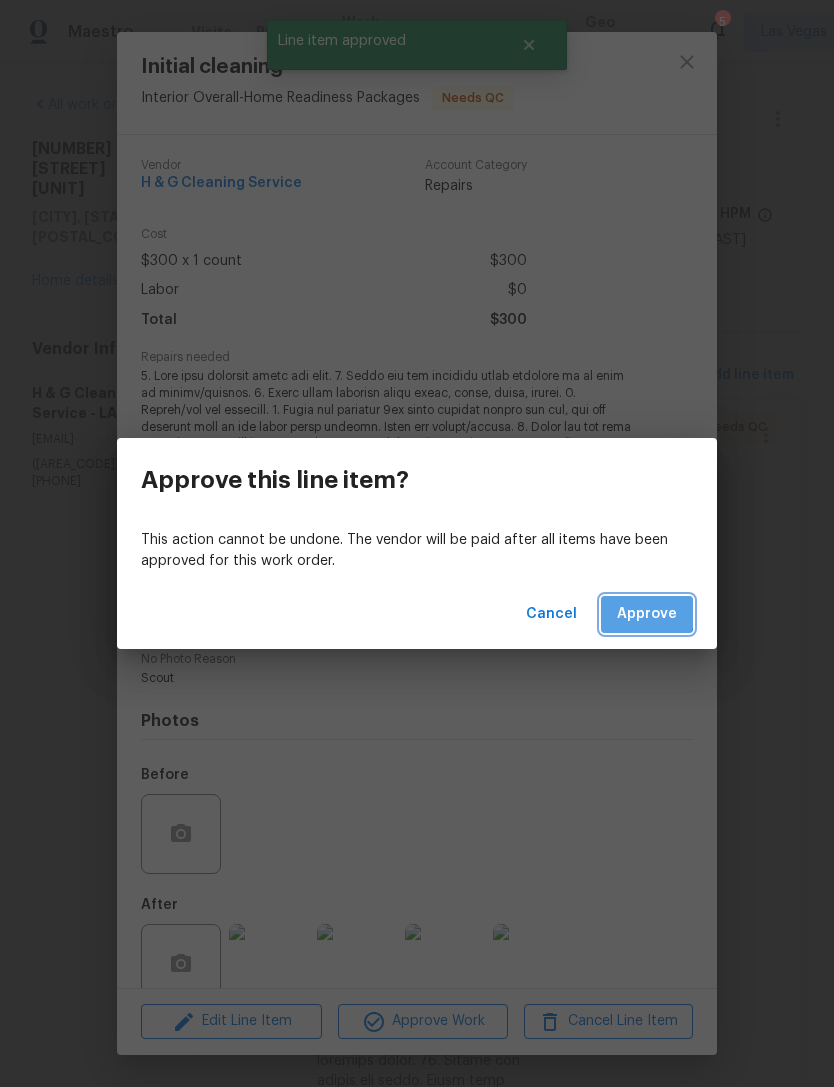 click on "Approve" at bounding box center (647, 614) 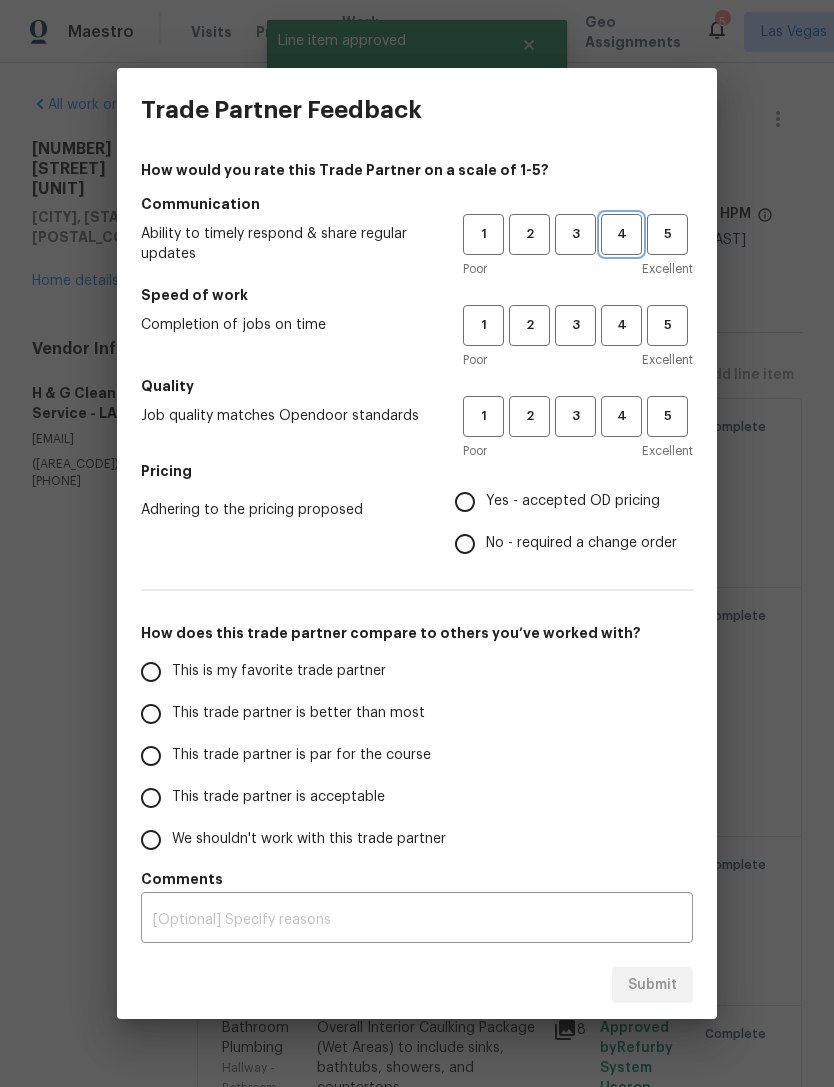 click on "4" at bounding box center (621, 234) 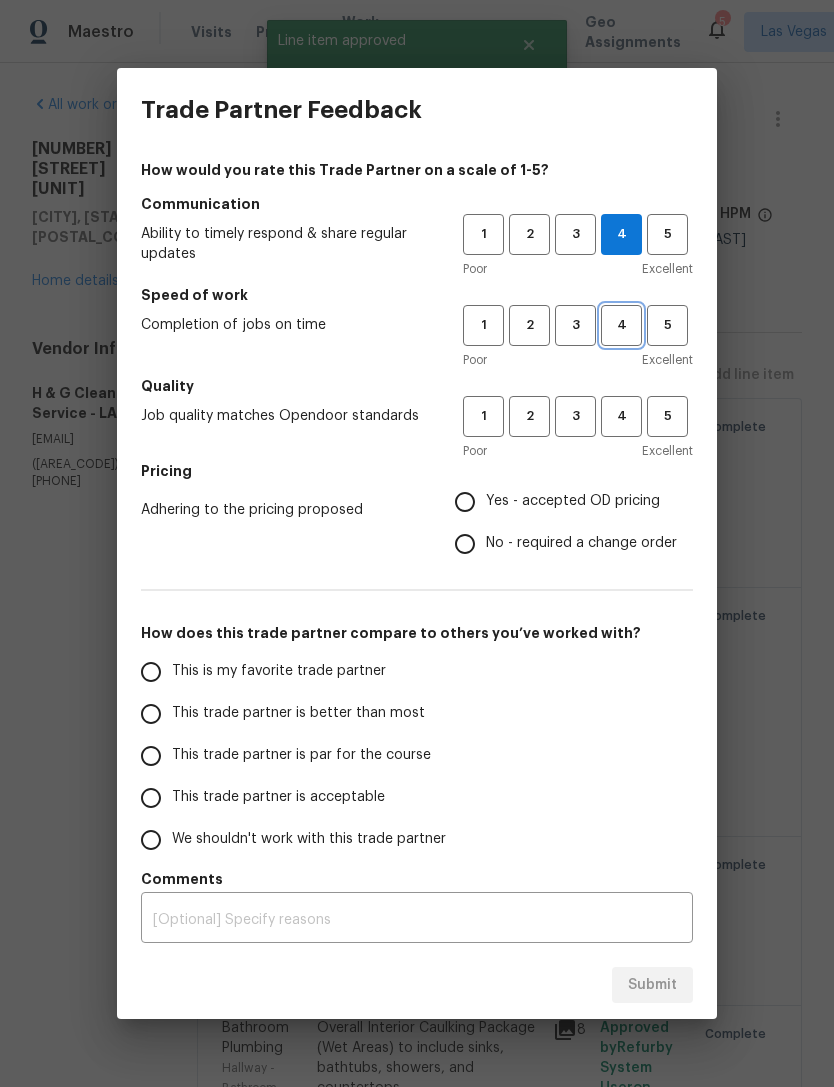 click on "4" at bounding box center [621, 325] 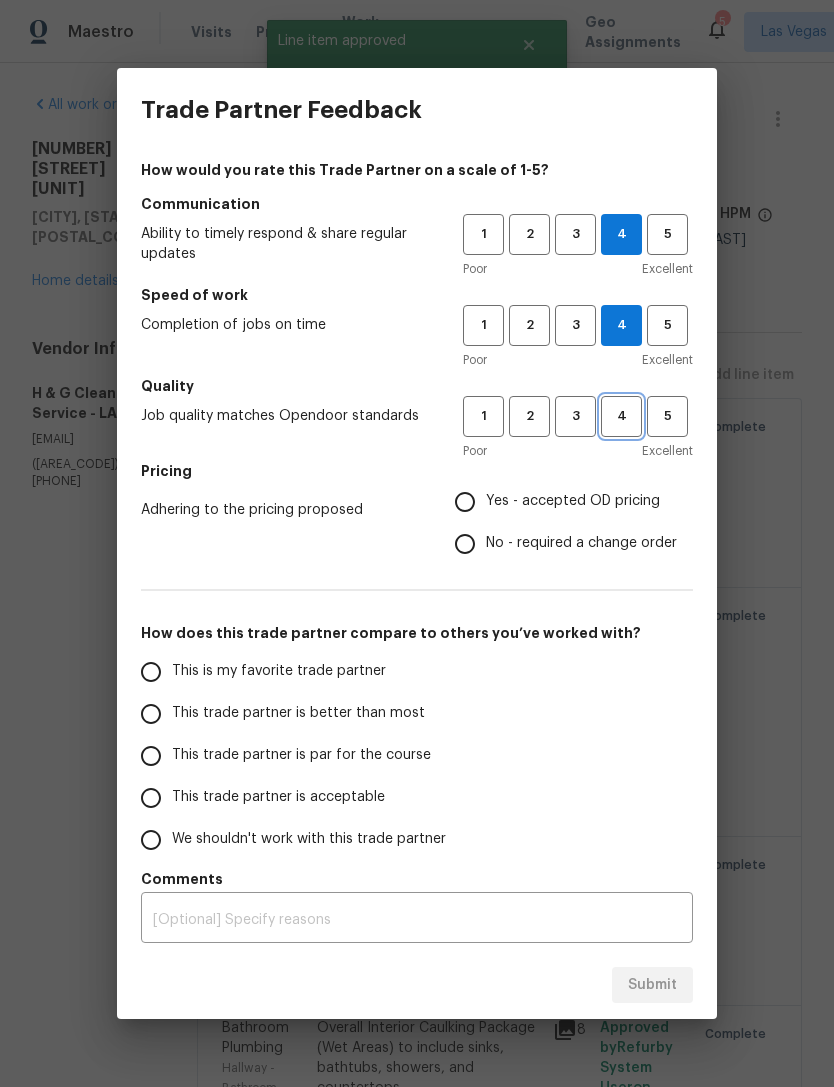 click on "4" at bounding box center (621, 416) 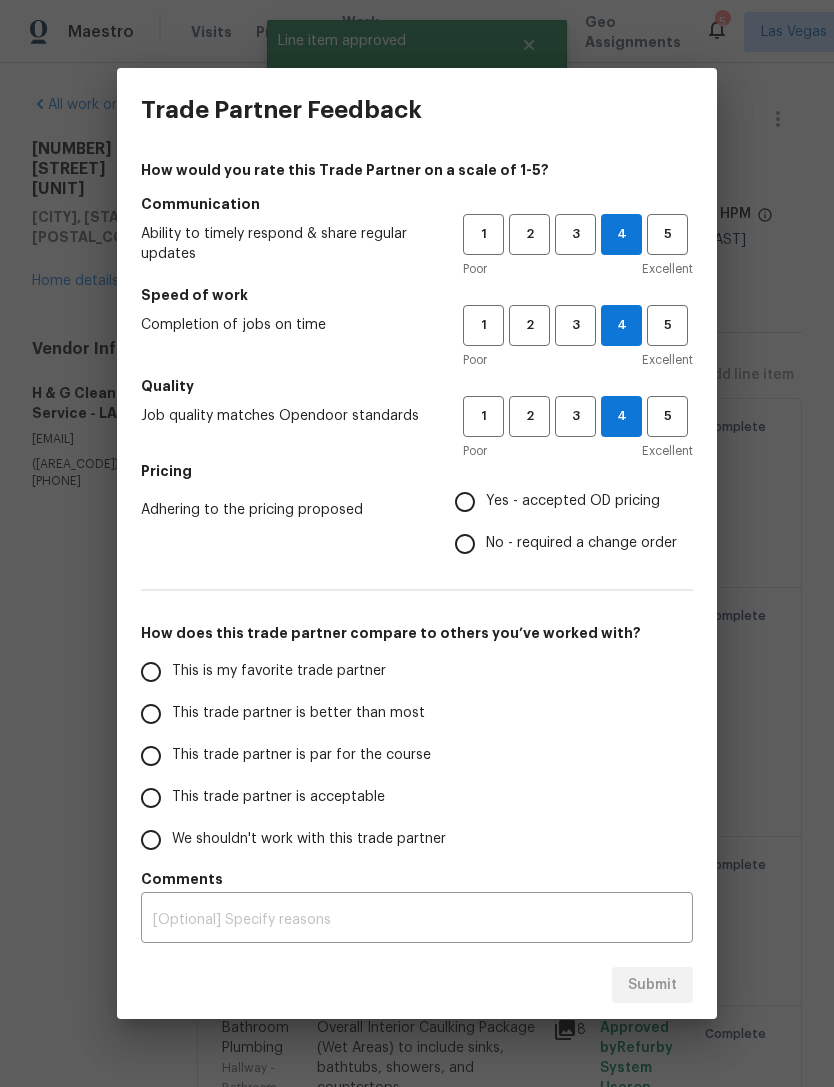 click on "Yes - accepted OD pricing" at bounding box center [465, 502] 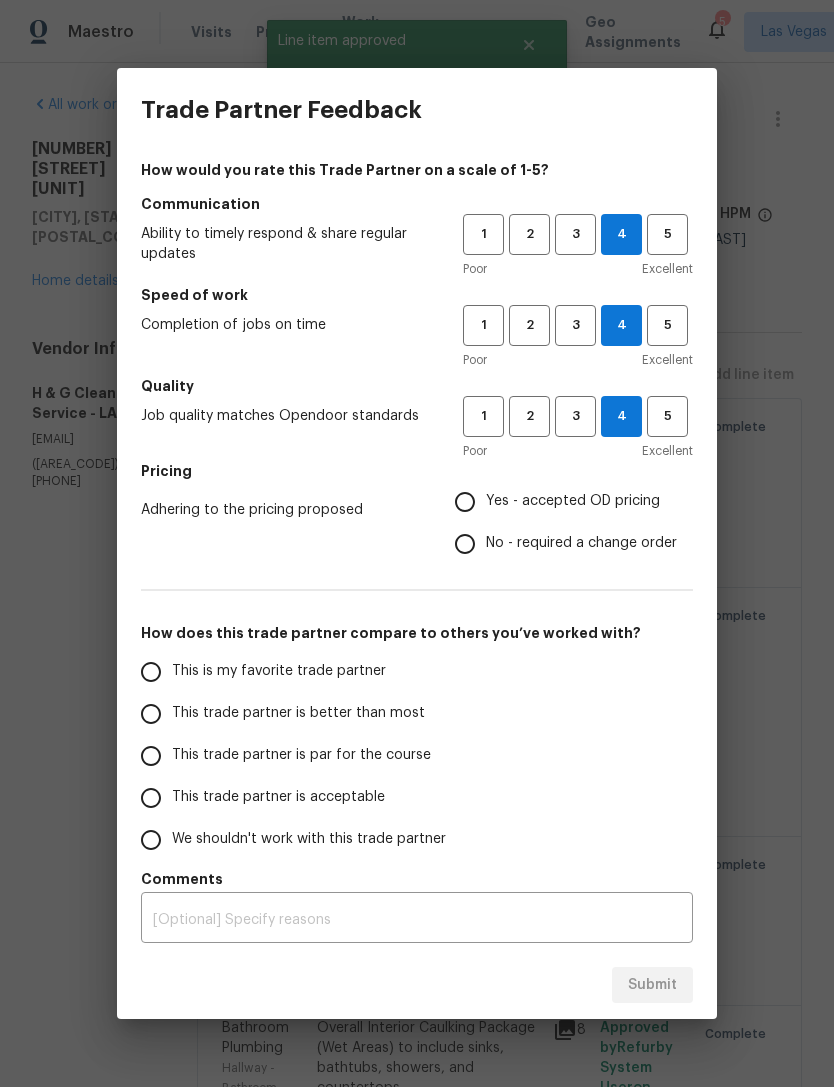 radio on "true" 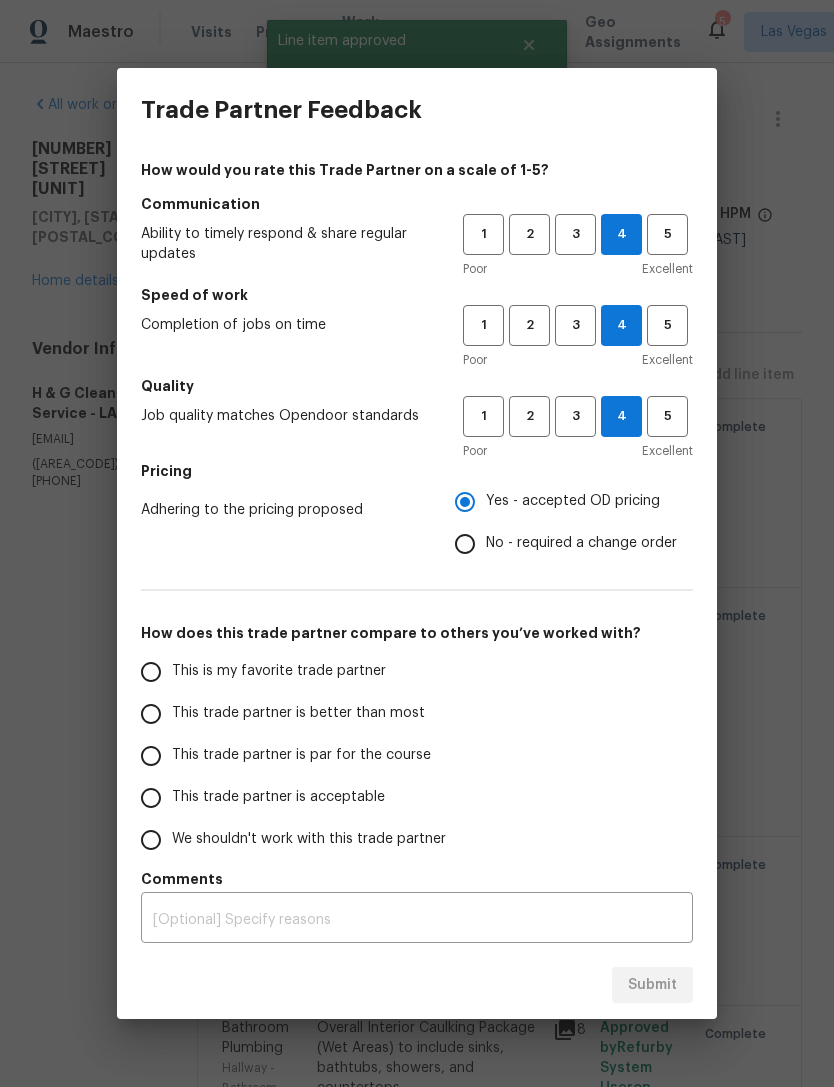 click on "This is my favorite trade partner" at bounding box center [151, 672] 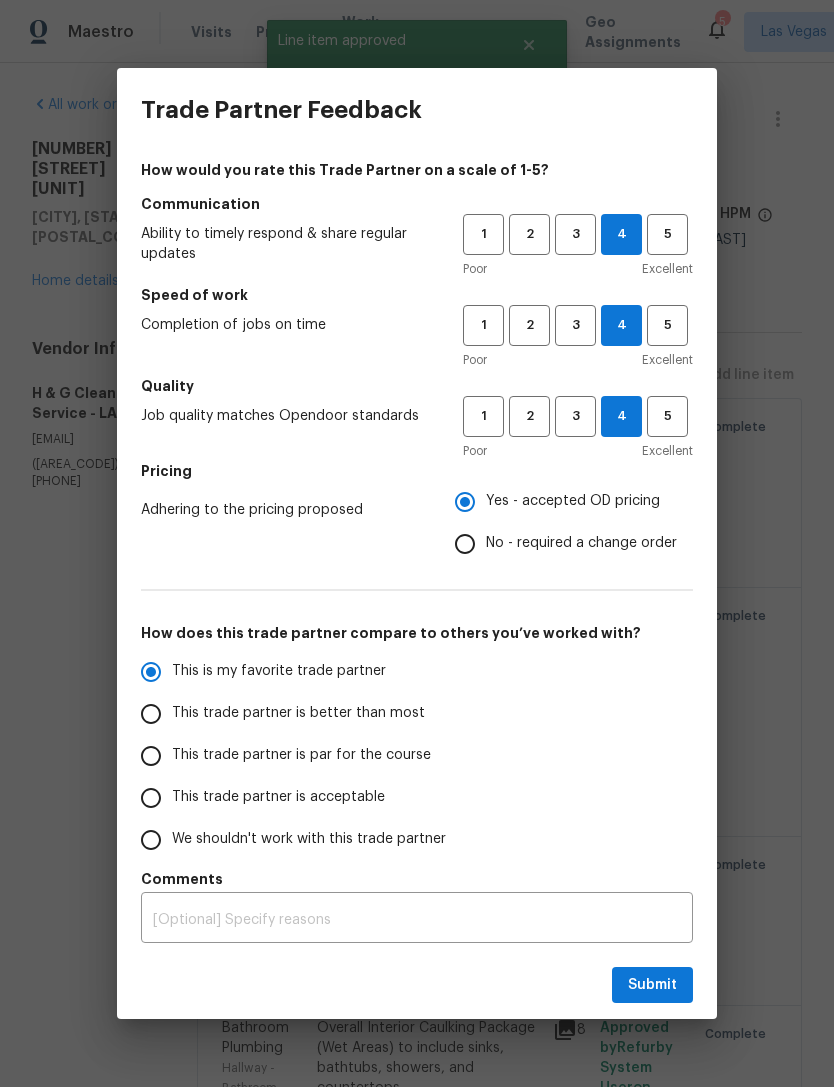 click on "This is my favorite trade partner" at bounding box center [279, 671] 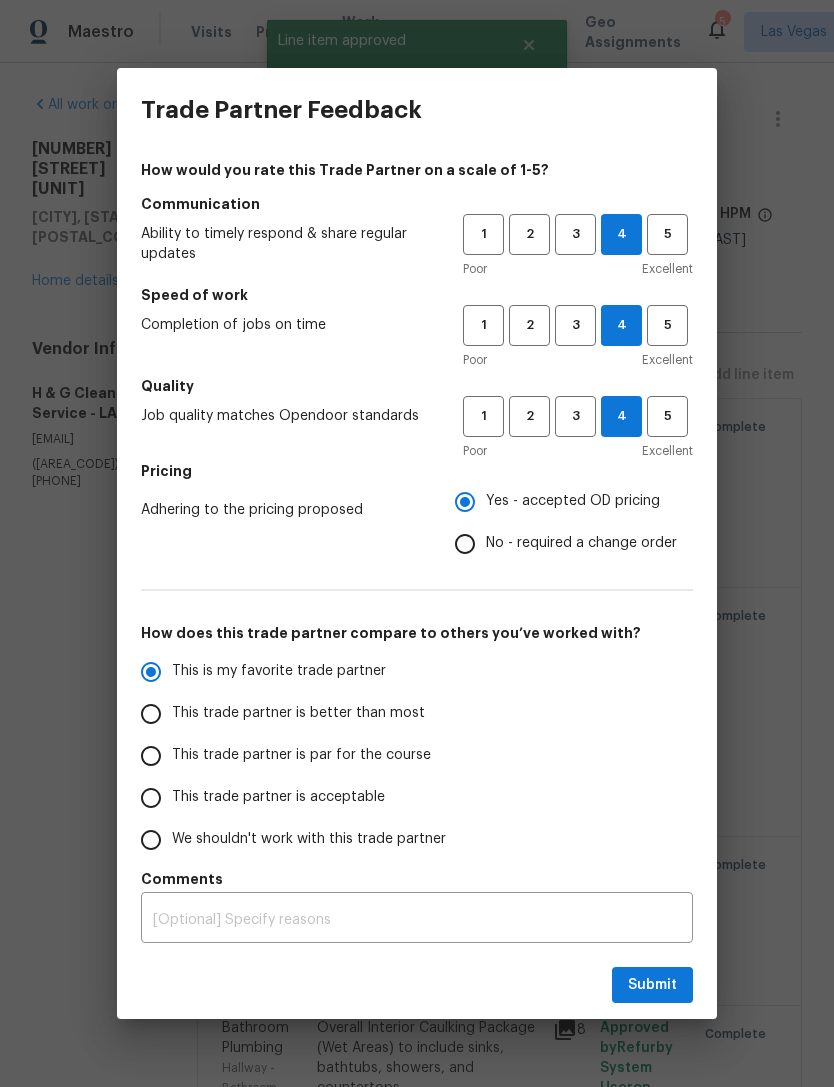 click on "This is my favorite trade partner" at bounding box center [151, 672] 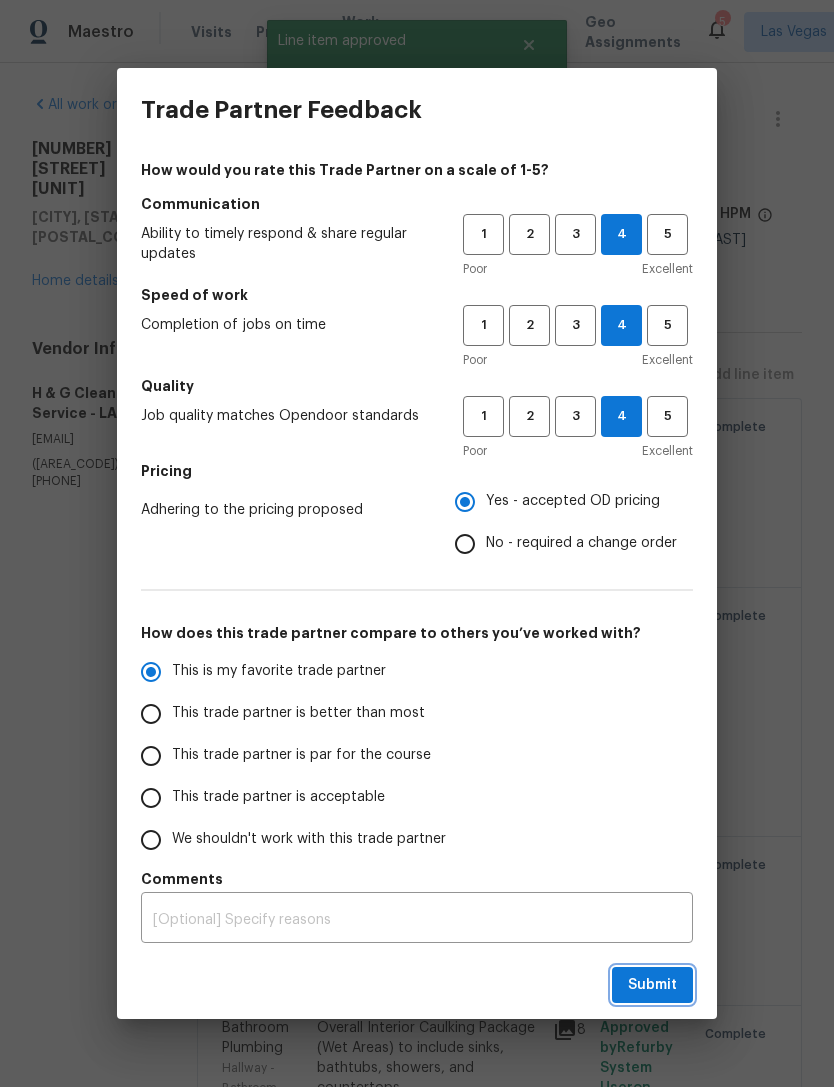 click on "Submit" at bounding box center [652, 985] 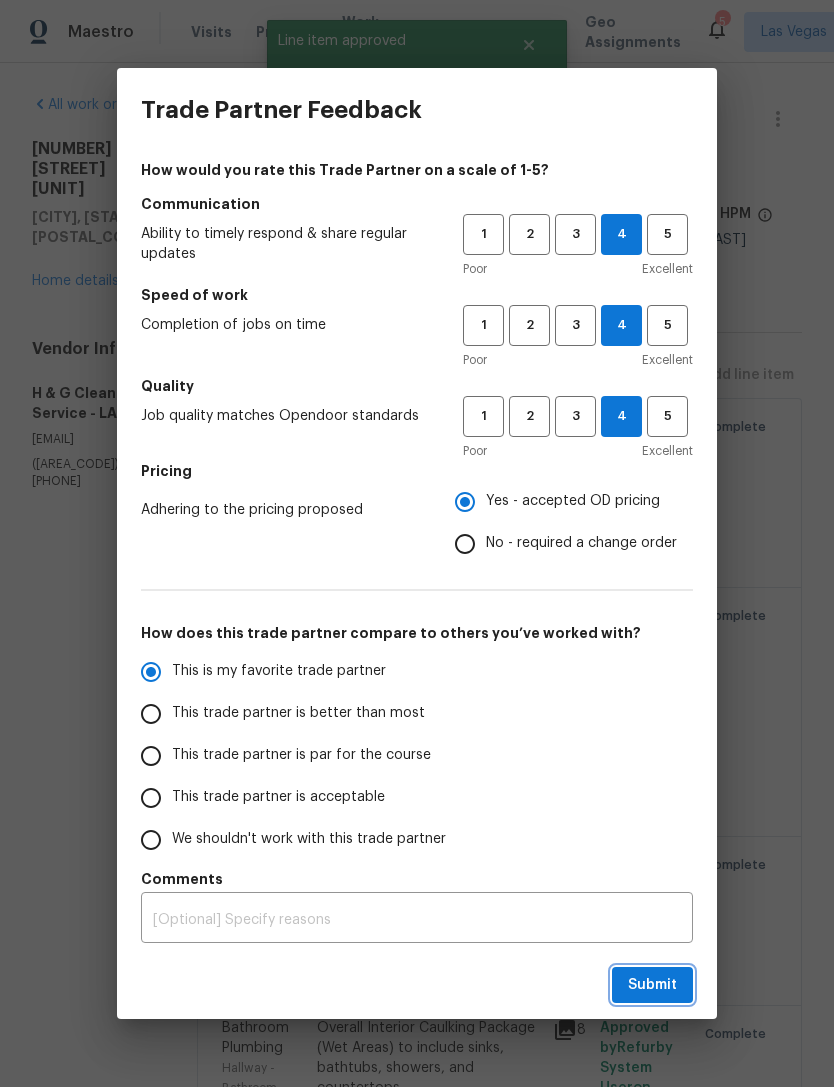 radio on "false" 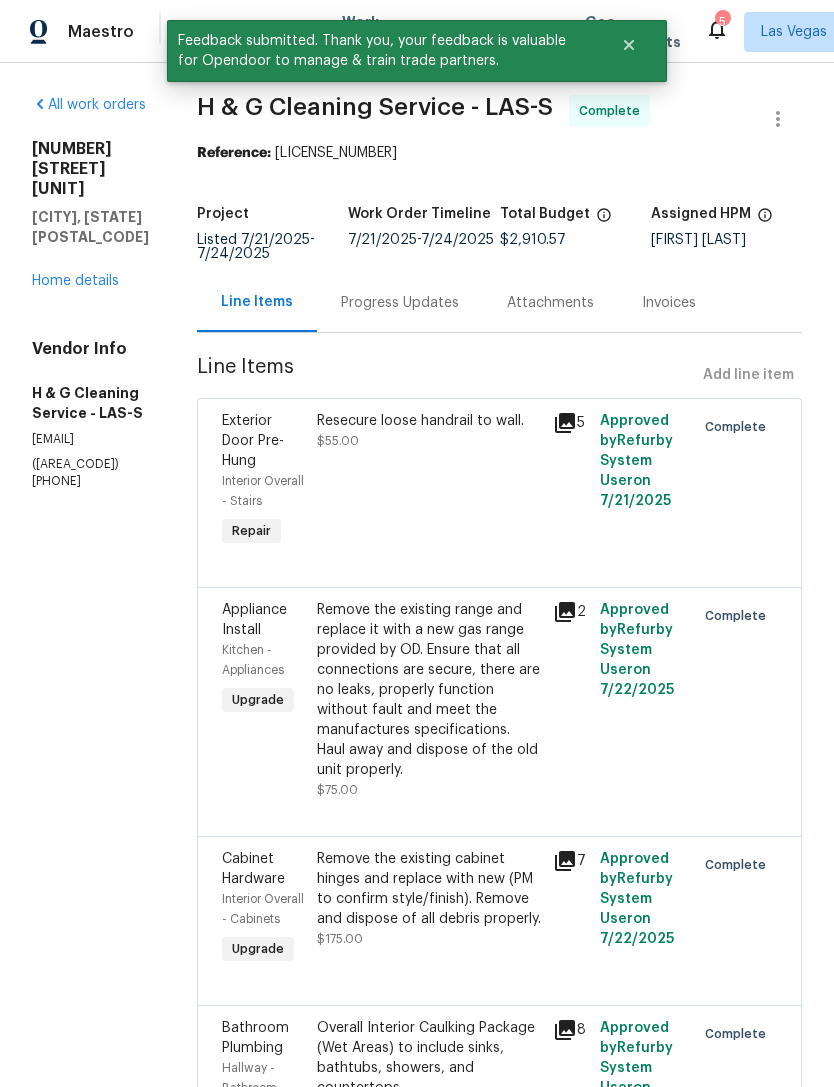 click on "8032 Astrology Ct Unit 201 Las Vegas, NV 89128 Home details" at bounding box center (90, 215) 